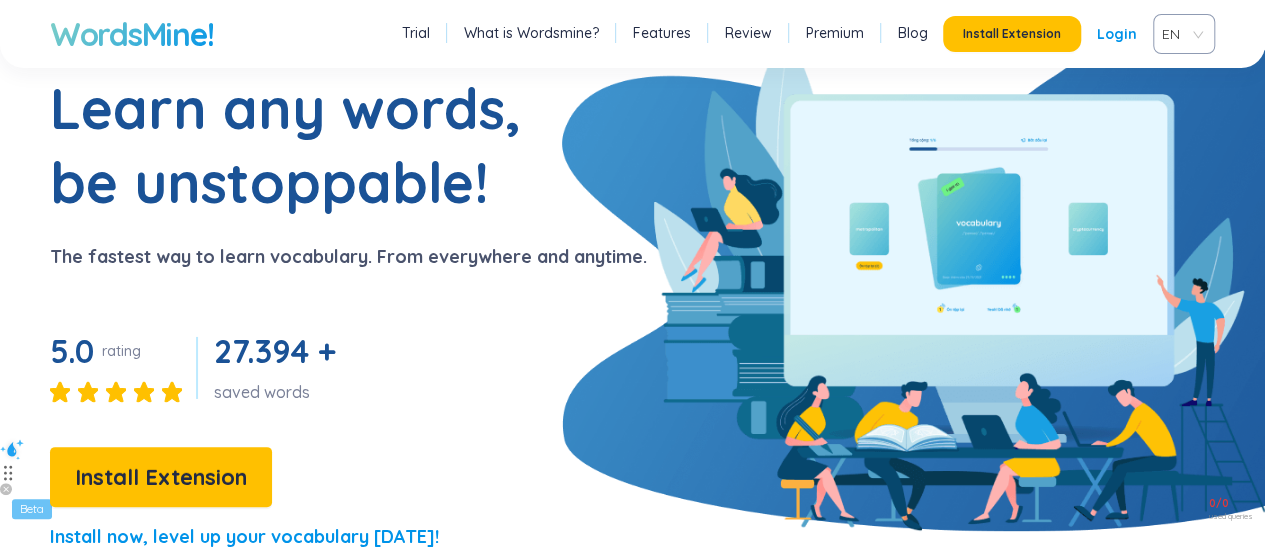 scroll, scrollTop: 0, scrollLeft: 0, axis: both 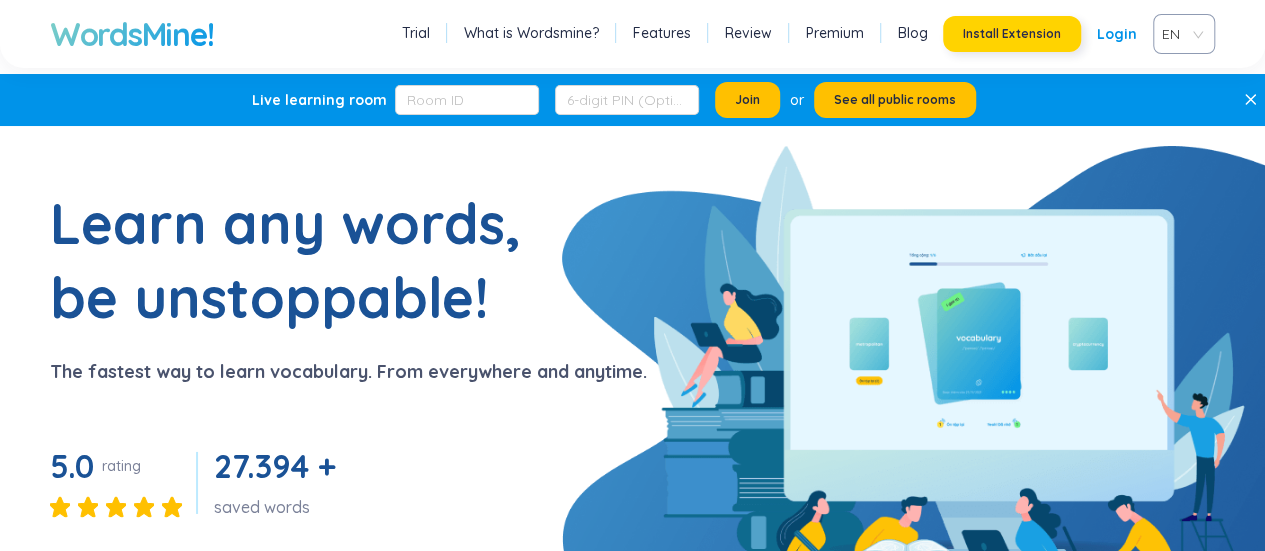 click on "Install Extension" at bounding box center [1012, 34] 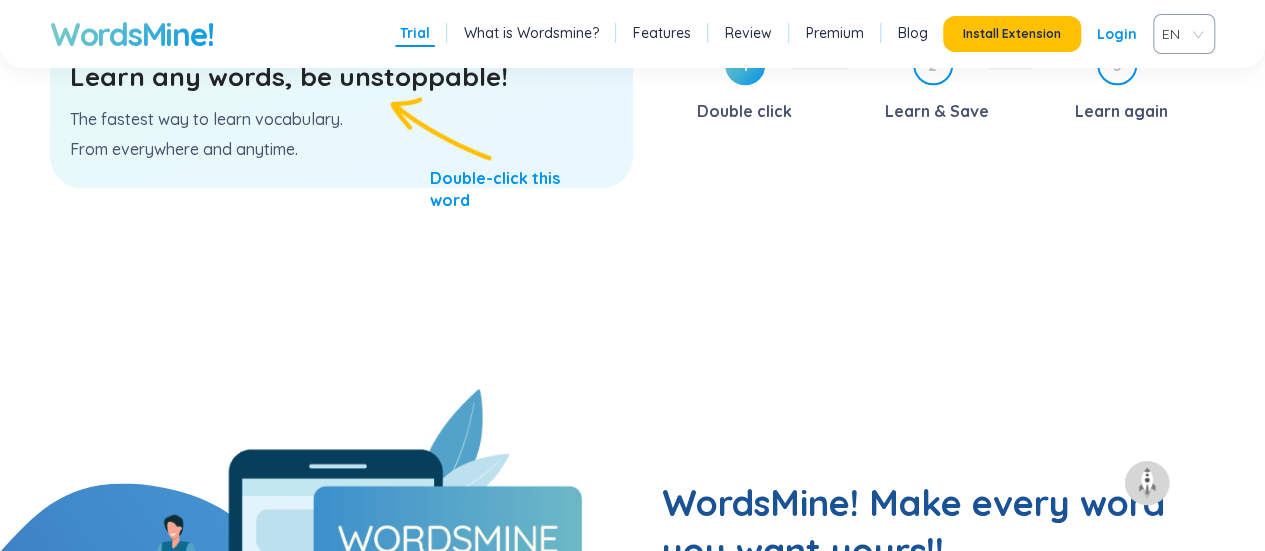 scroll, scrollTop: 1200, scrollLeft: 0, axis: vertical 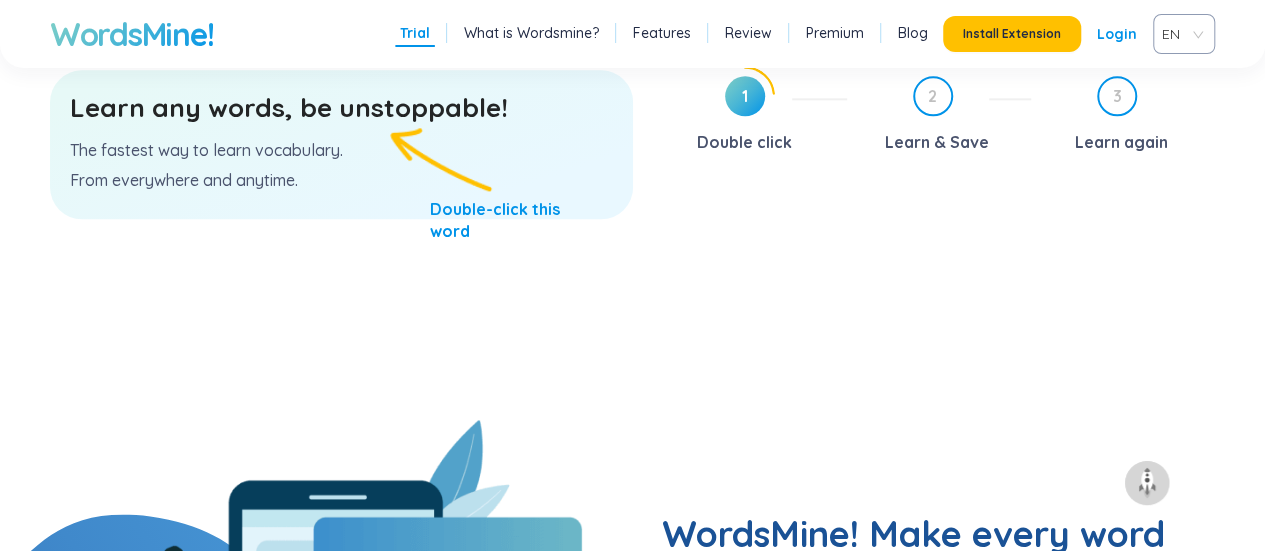 click on "Learn any words, be unstoppable! The fastest way to learn vocabulary. From everywhere and anytime." at bounding box center [341, 144] 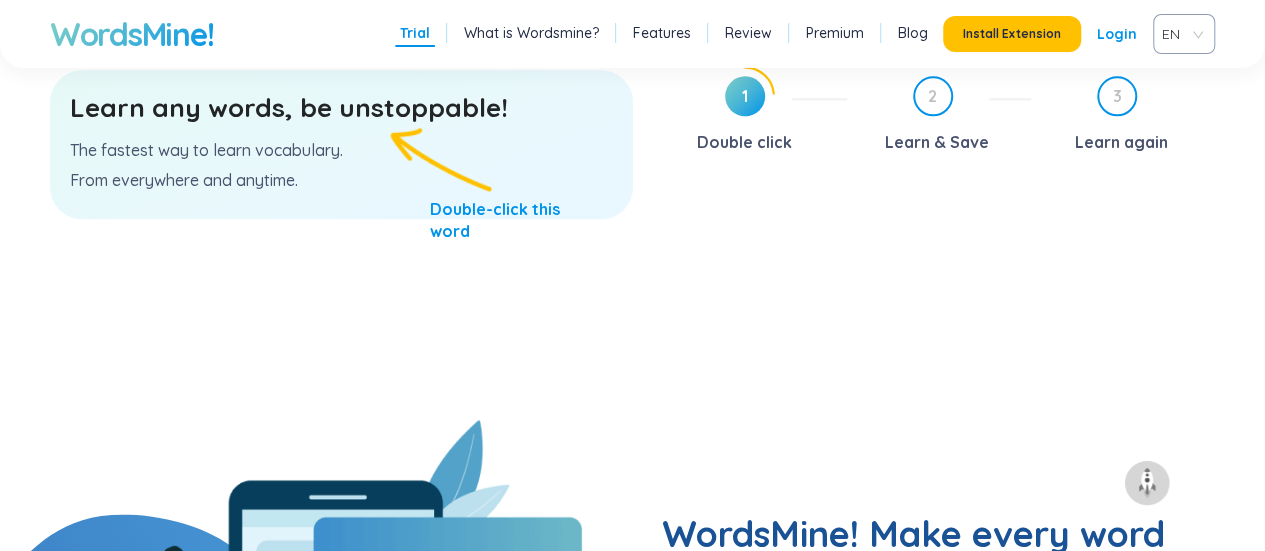 click on "Learn any words, be unstoppable!" at bounding box center [341, 108] 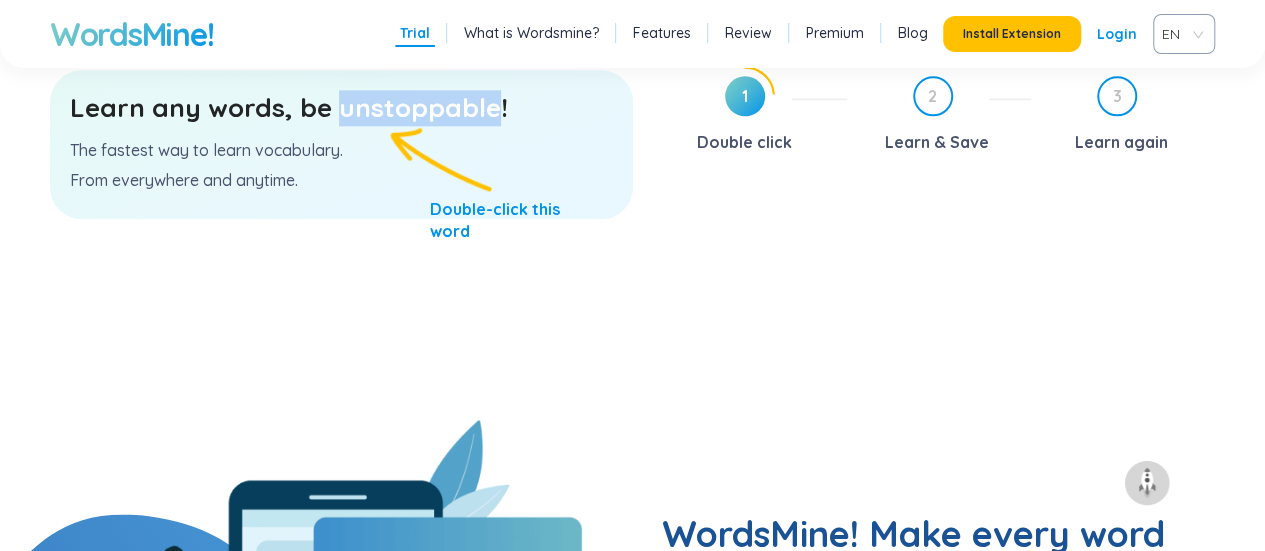 click on "Learn any words, be unstoppable!" at bounding box center [341, 108] 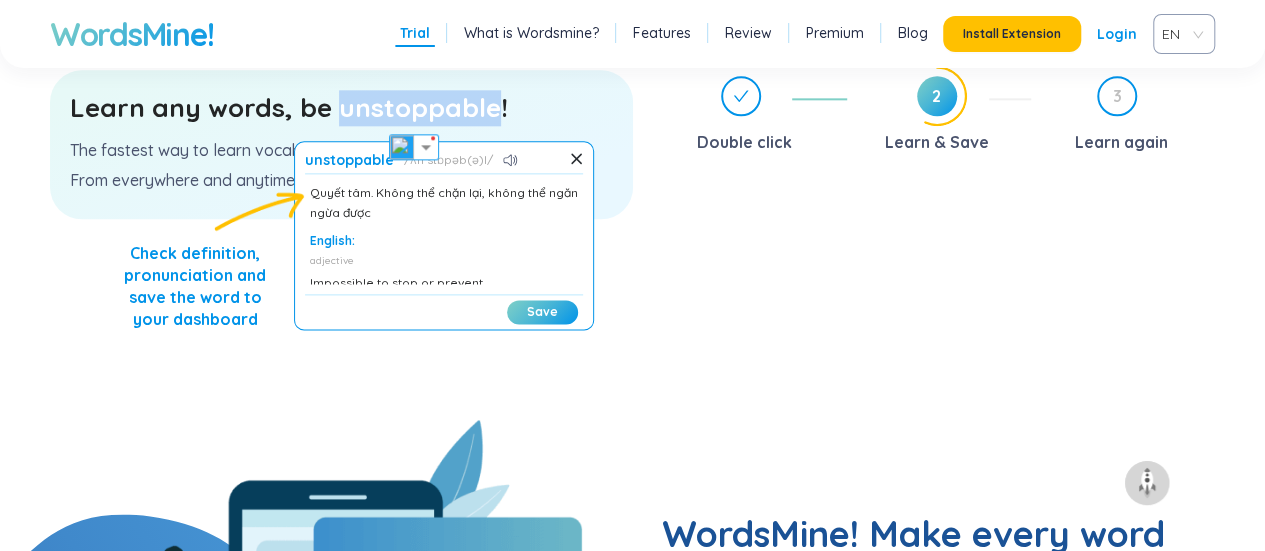 scroll, scrollTop: 70, scrollLeft: 0, axis: vertical 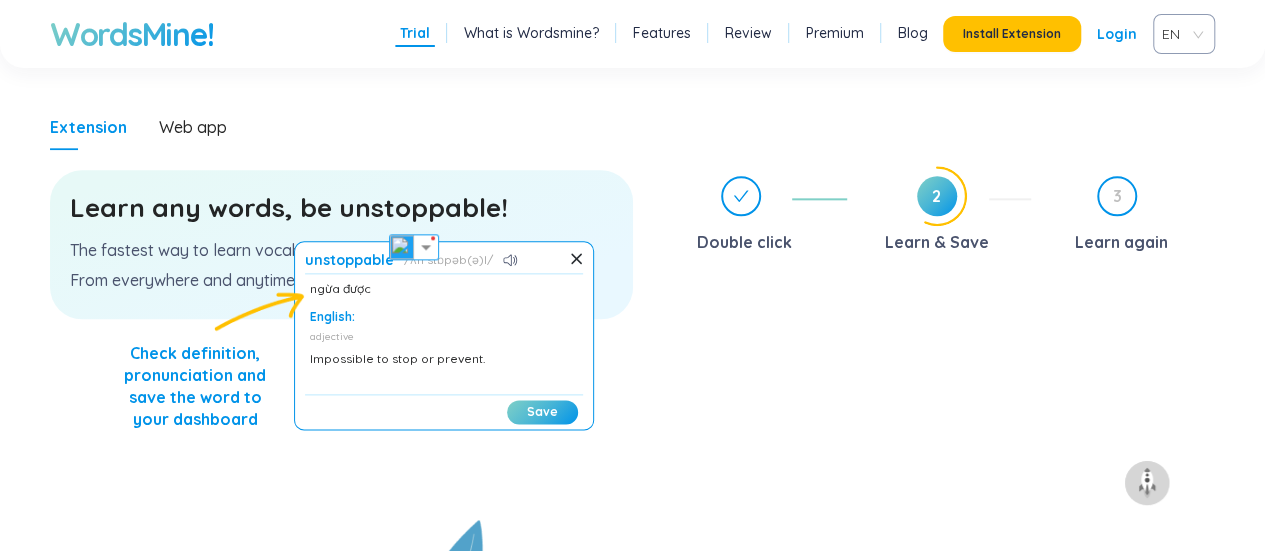 click on "Double click 2 Learn & Save 3 Learn again" at bounding box center [939, 343] 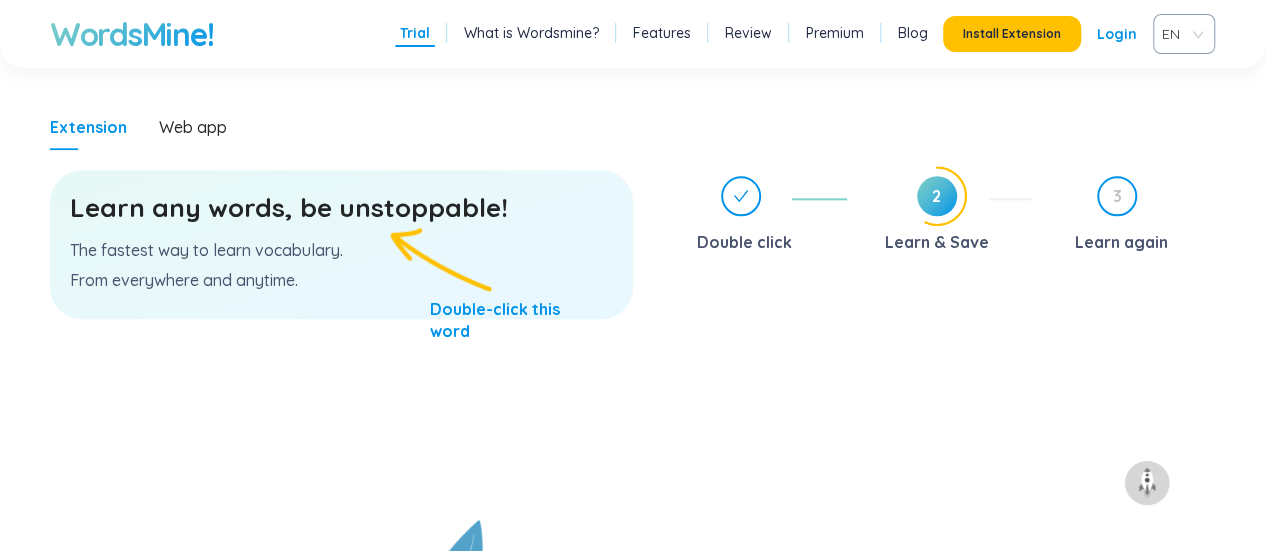 click on "Learn any words, be unstoppable!" at bounding box center [341, 208] 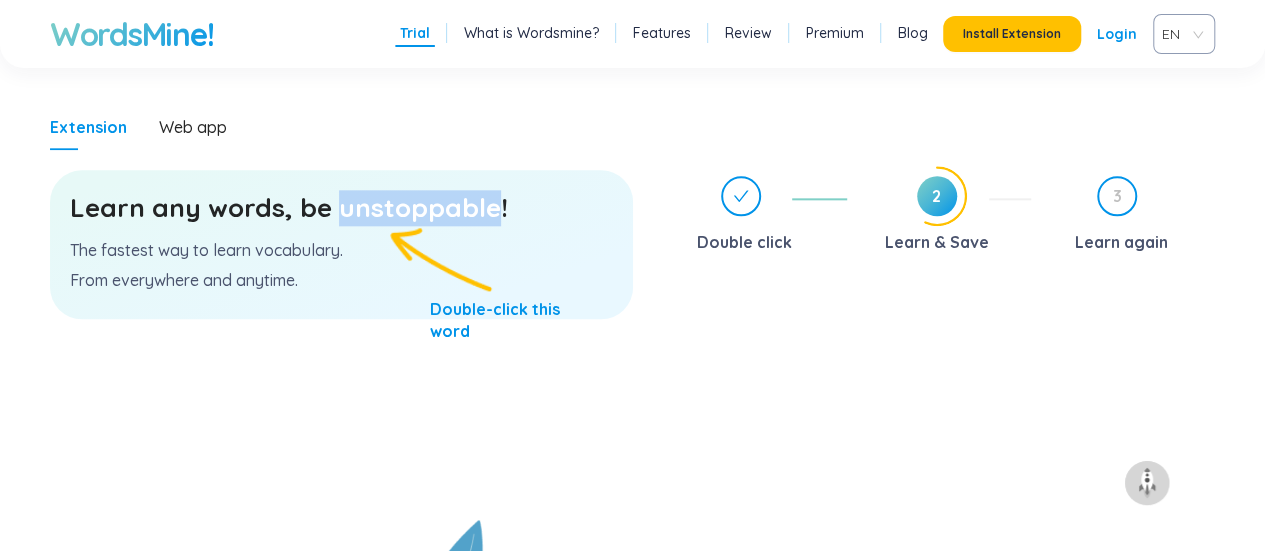 click on "Learn any words, be unstoppable!" at bounding box center [341, 208] 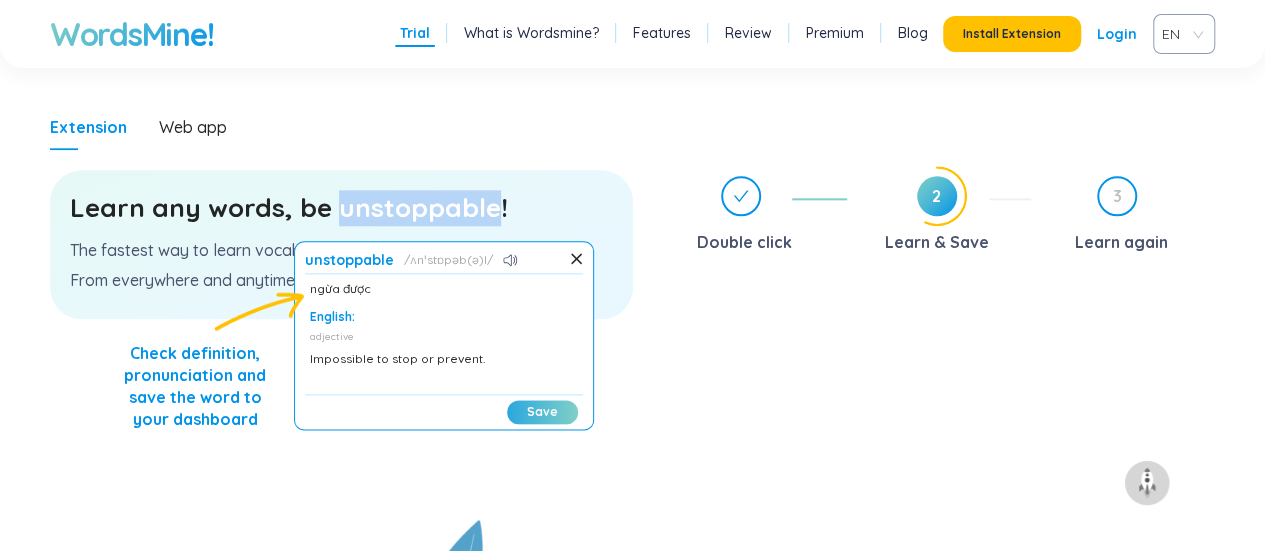 click on "Save" at bounding box center (542, 412) 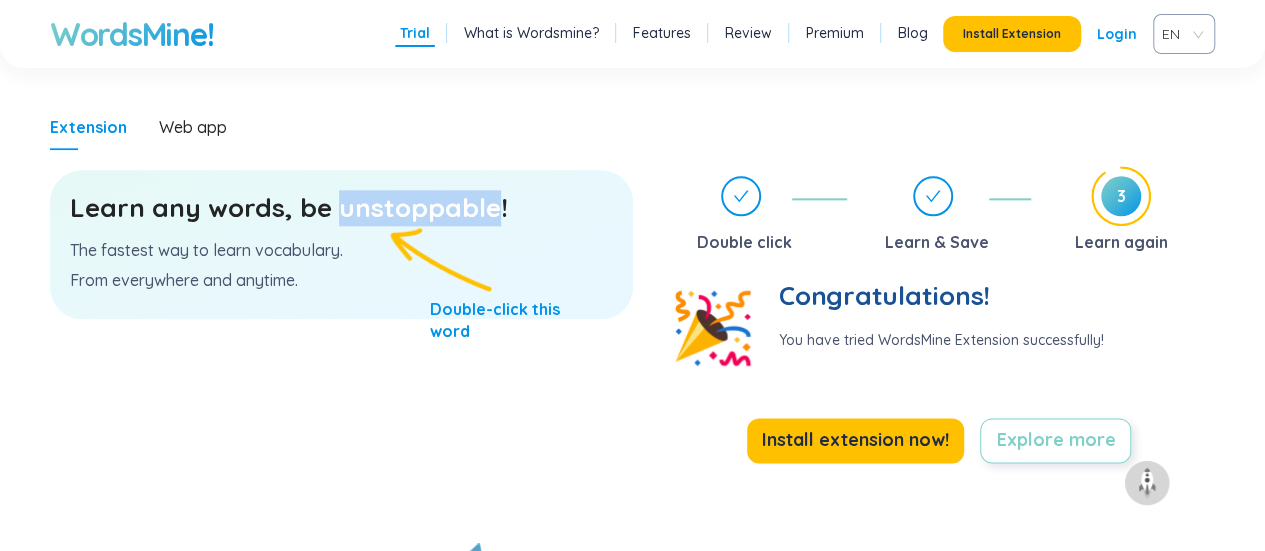 click on "Explore more" at bounding box center (1055, 440) 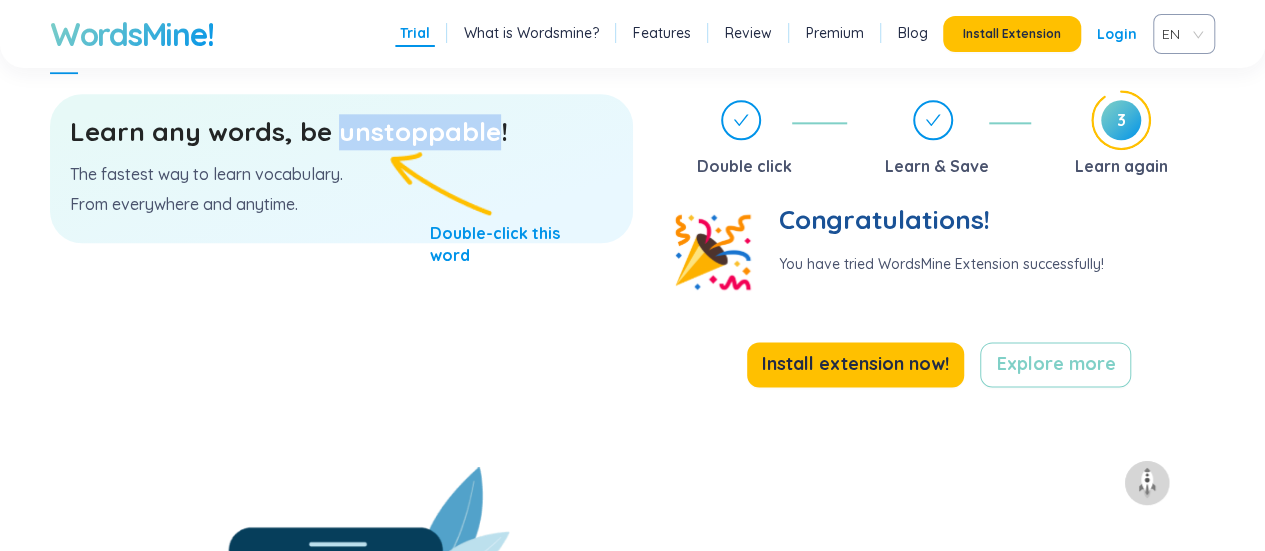scroll, scrollTop: 1163, scrollLeft: 0, axis: vertical 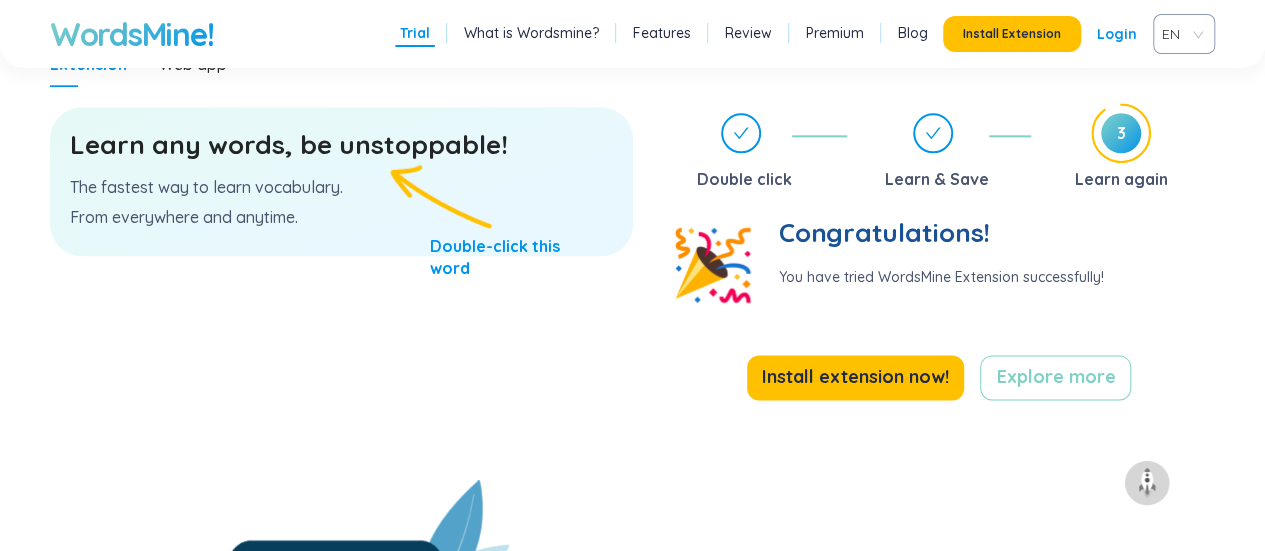 click on "Trial What is Wordsmine? Features Review Premium Blog Install Extension Login EN" at bounding box center [805, 34] 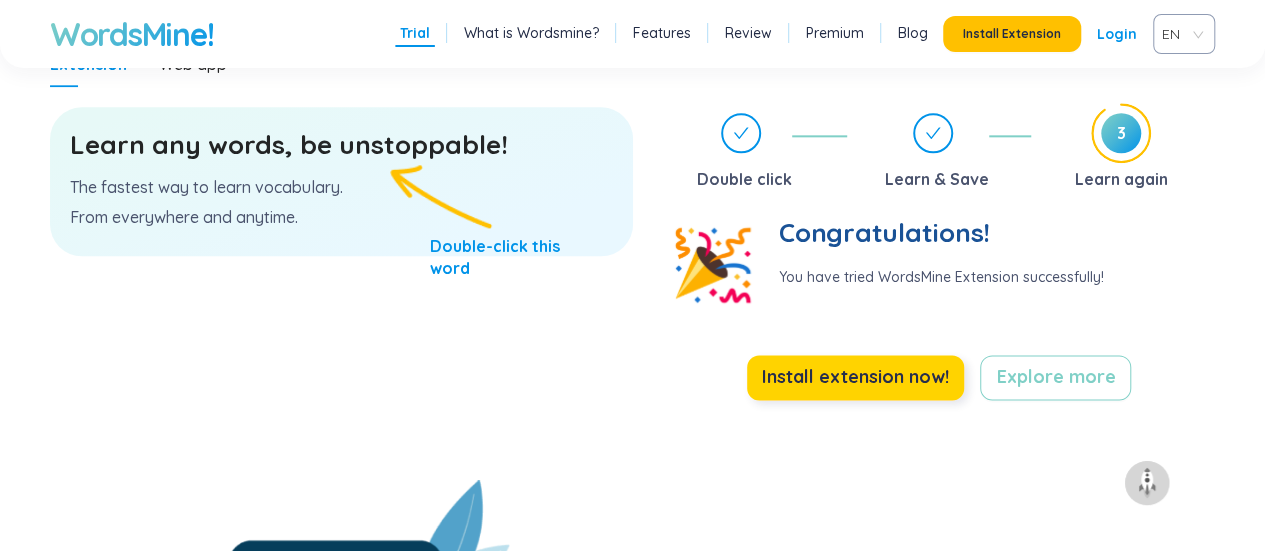 click on "Install extension now!" at bounding box center (855, 377) 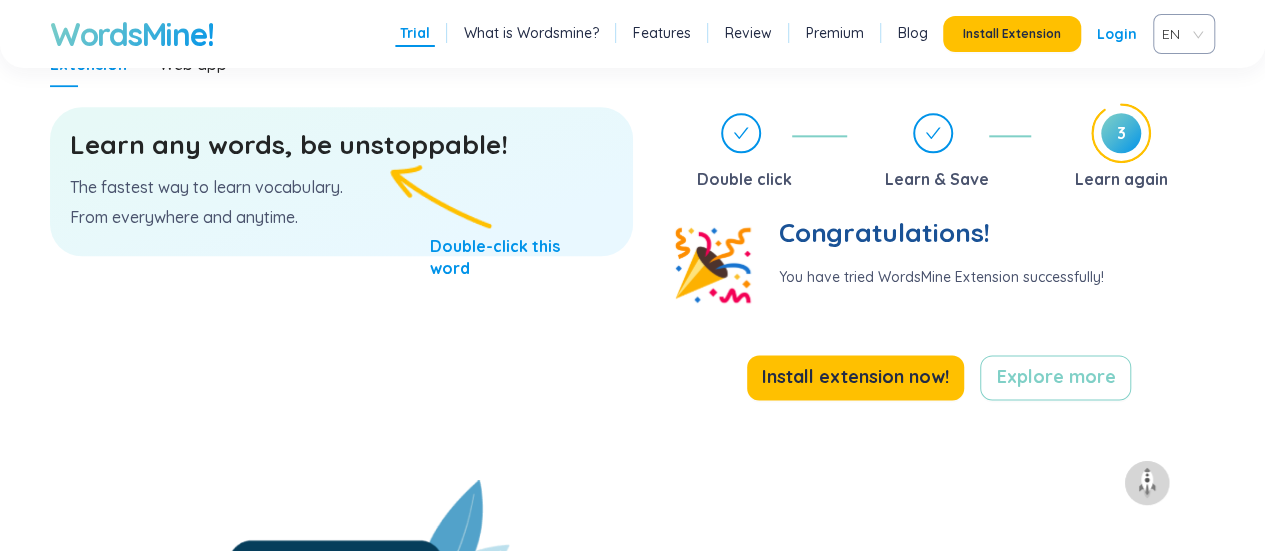 click on "Features" at bounding box center [662, 33] 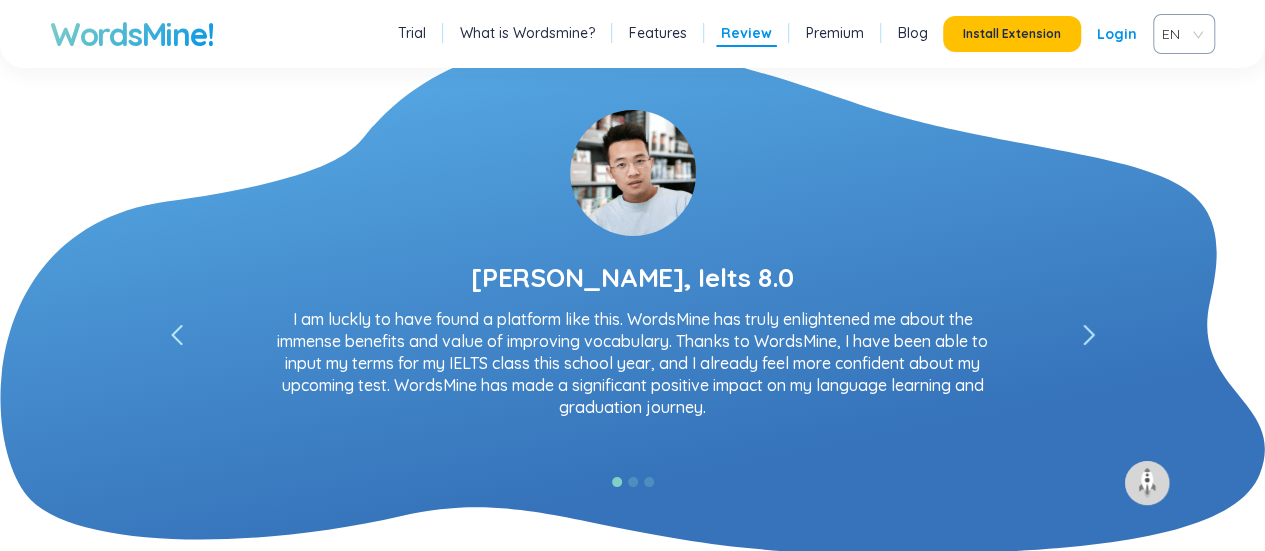 scroll, scrollTop: 3563, scrollLeft: 0, axis: vertical 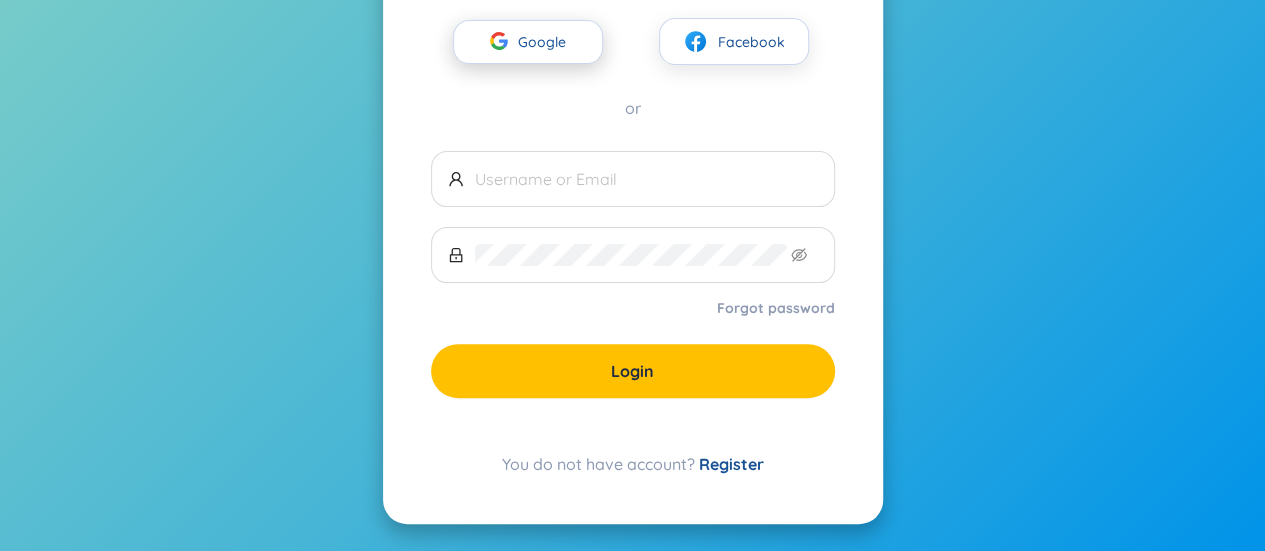 click on "Google" at bounding box center (547, 42) 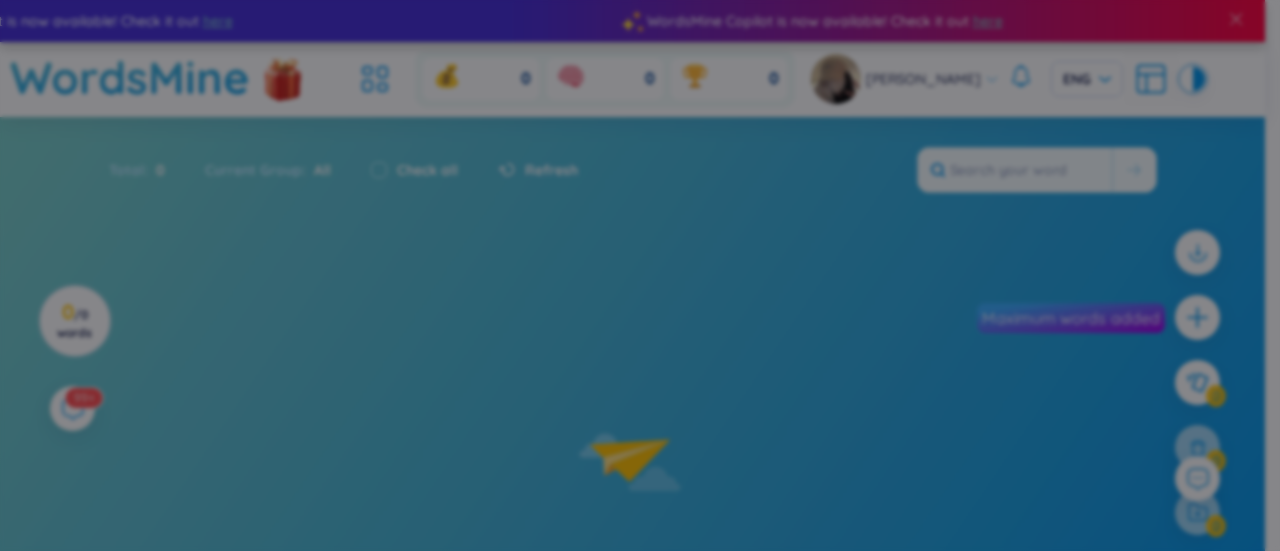 scroll, scrollTop: 0, scrollLeft: 0, axis: both 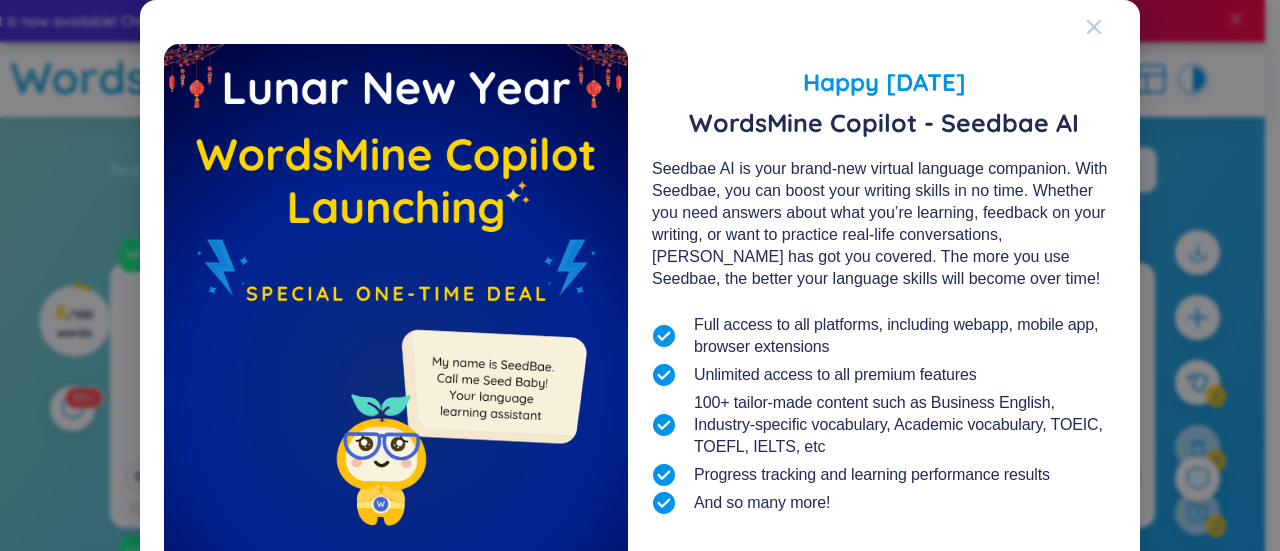 click 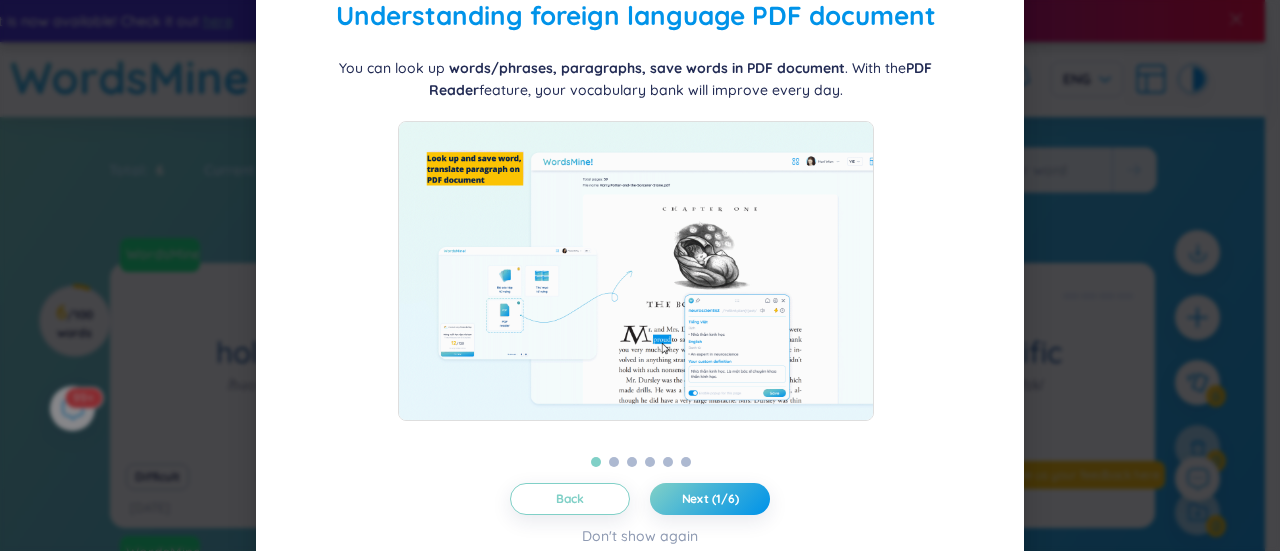 scroll, scrollTop: 102, scrollLeft: 0, axis: vertical 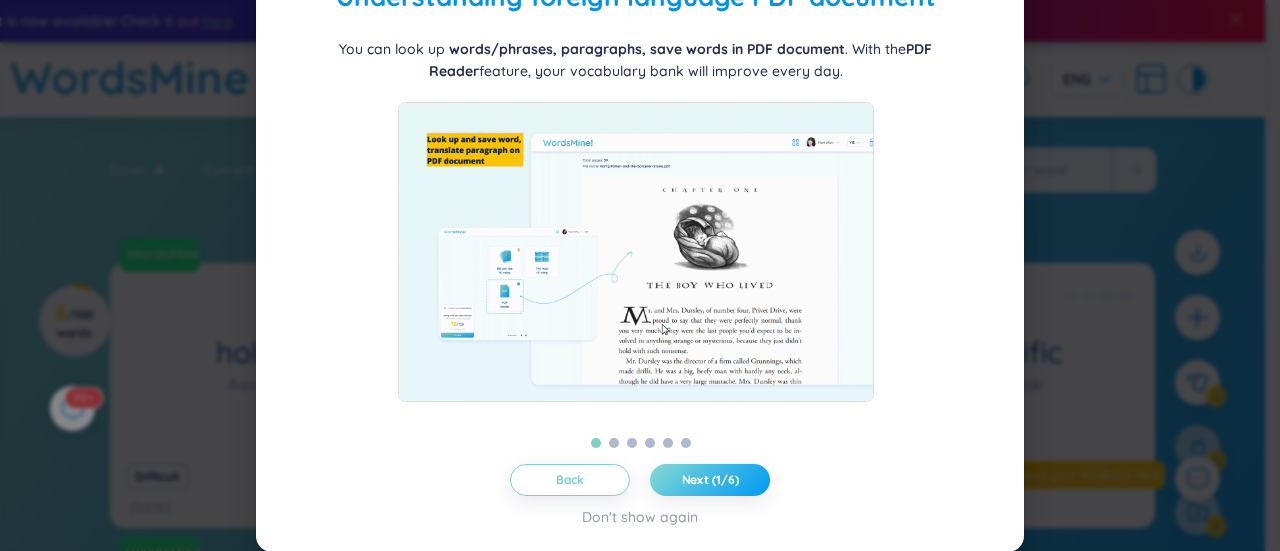 click on "Next (1/6)" at bounding box center [710, 480] 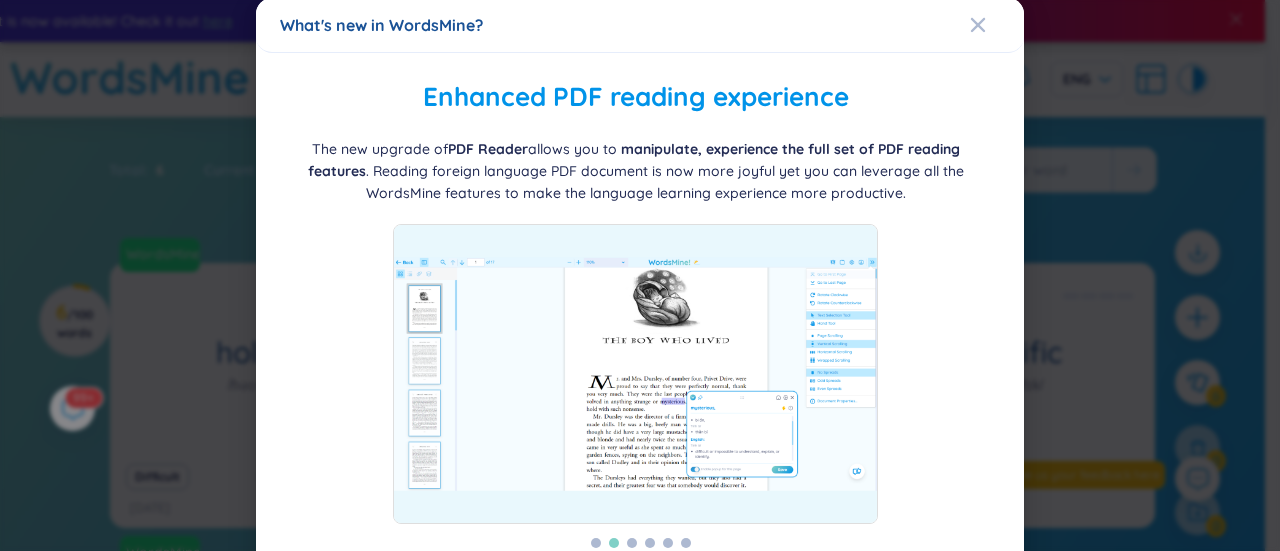 scroll, scrollTop: 102, scrollLeft: 0, axis: vertical 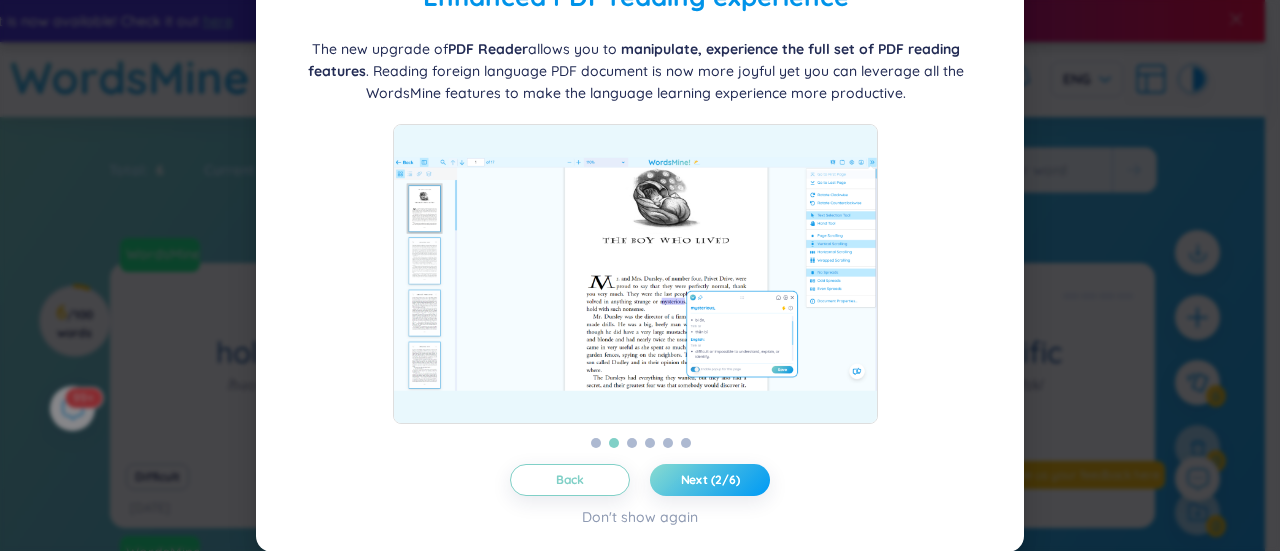 click on "Next (2/6)" at bounding box center [710, 480] 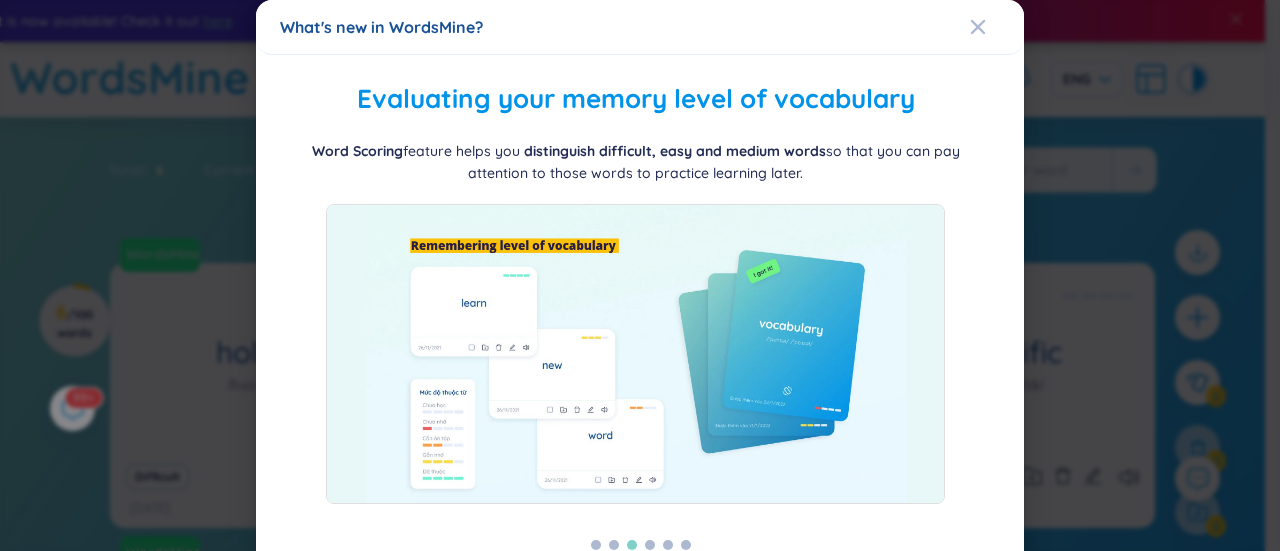 scroll, scrollTop: 100, scrollLeft: 0, axis: vertical 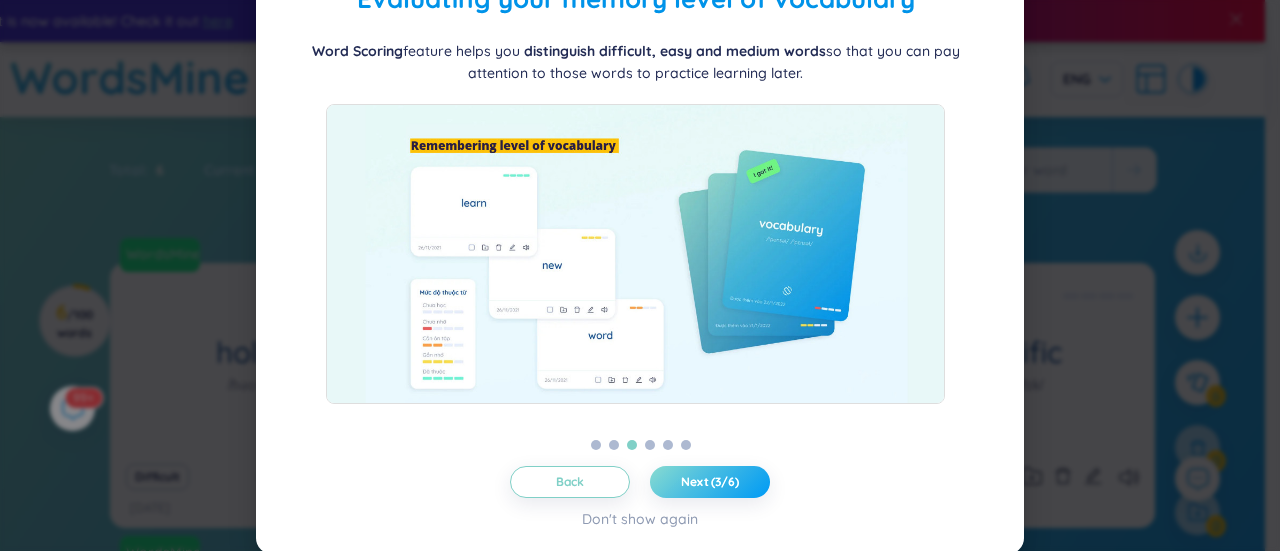 click on "Next (3/6)" at bounding box center [710, 482] 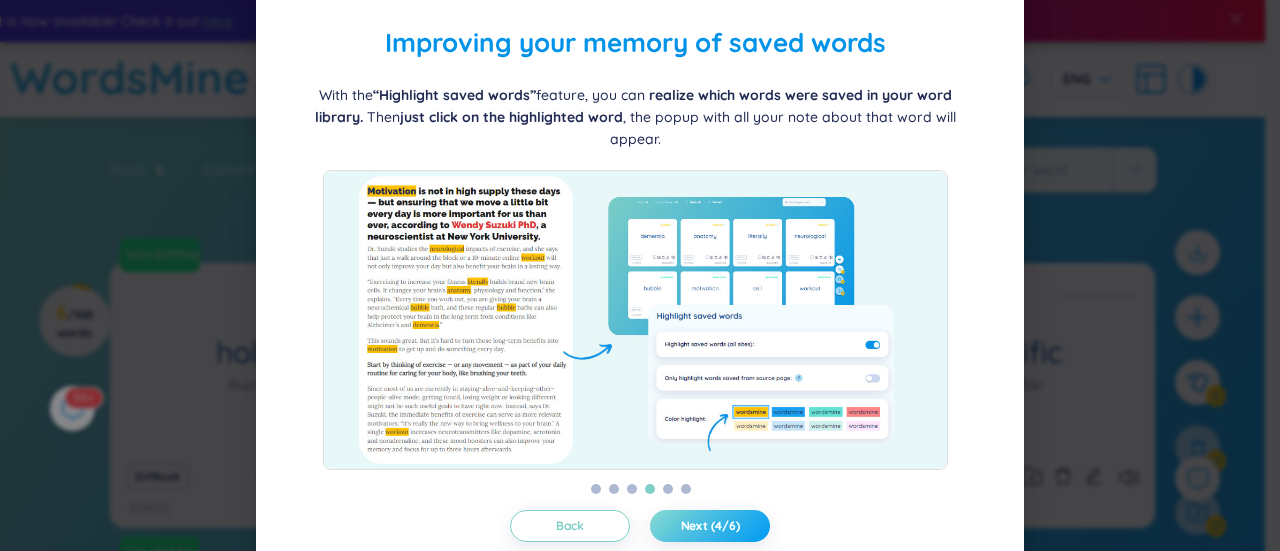scroll, scrollTop: 102, scrollLeft: 0, axis: vertical 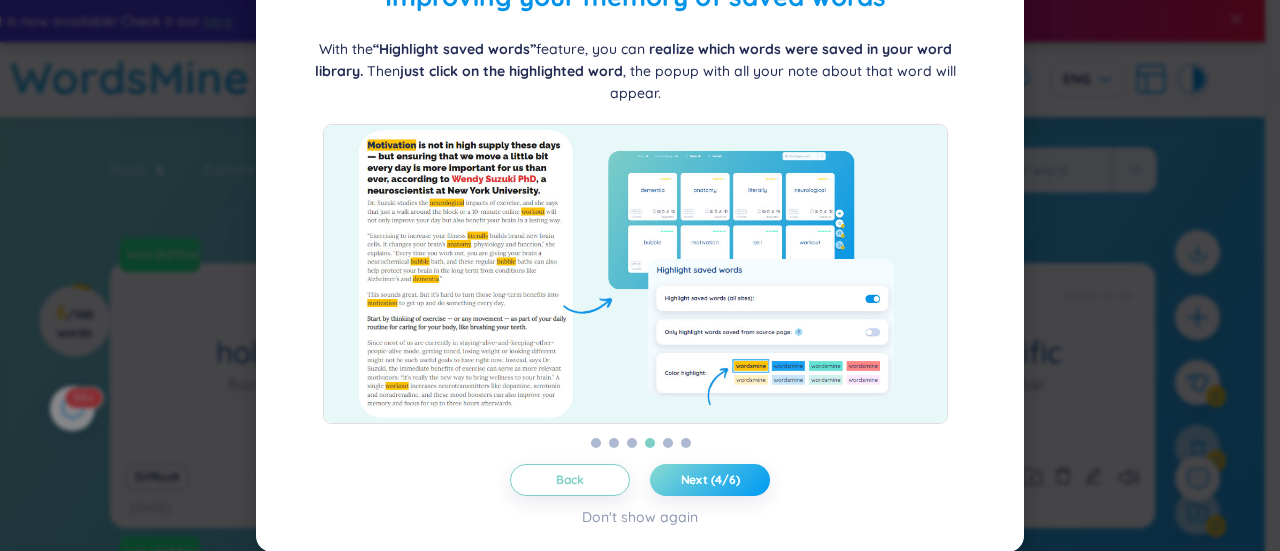 click on "Next (4/6)" at bounding box center (710, 480) 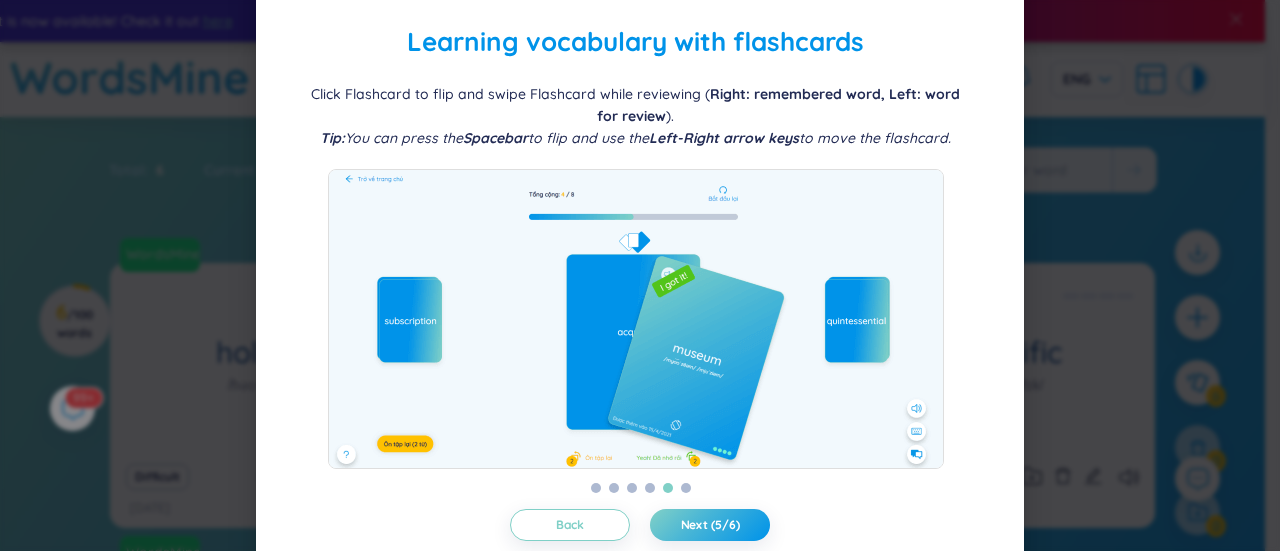 scroll, scrollTop: 102, scrollLeft: 0, axis: vertical 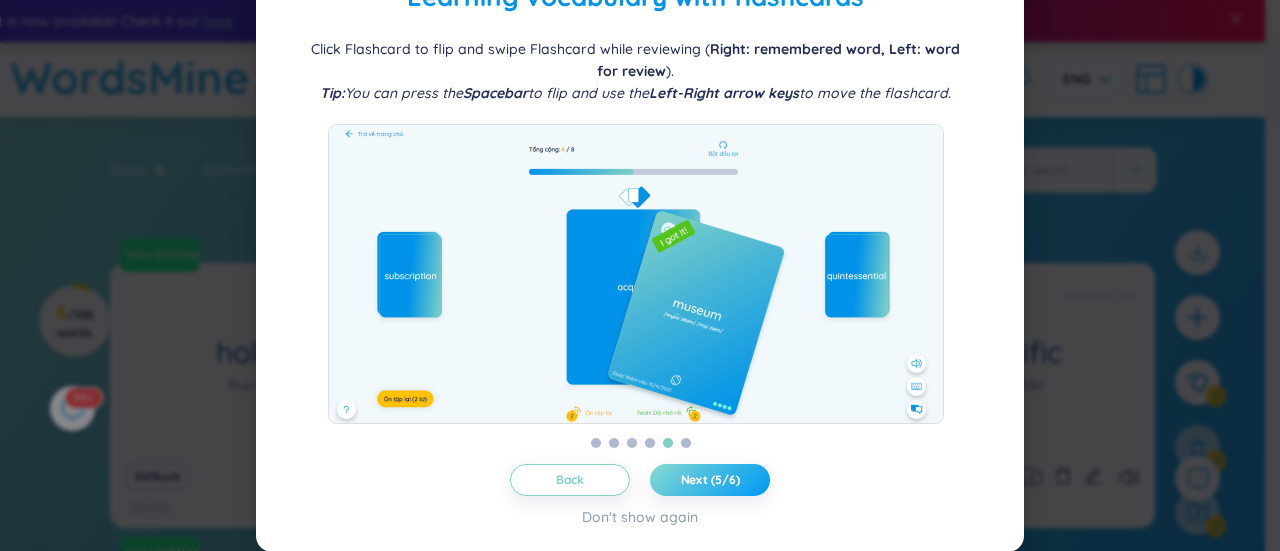 click on "Next (5/6)" at bounding box center (710, 480) 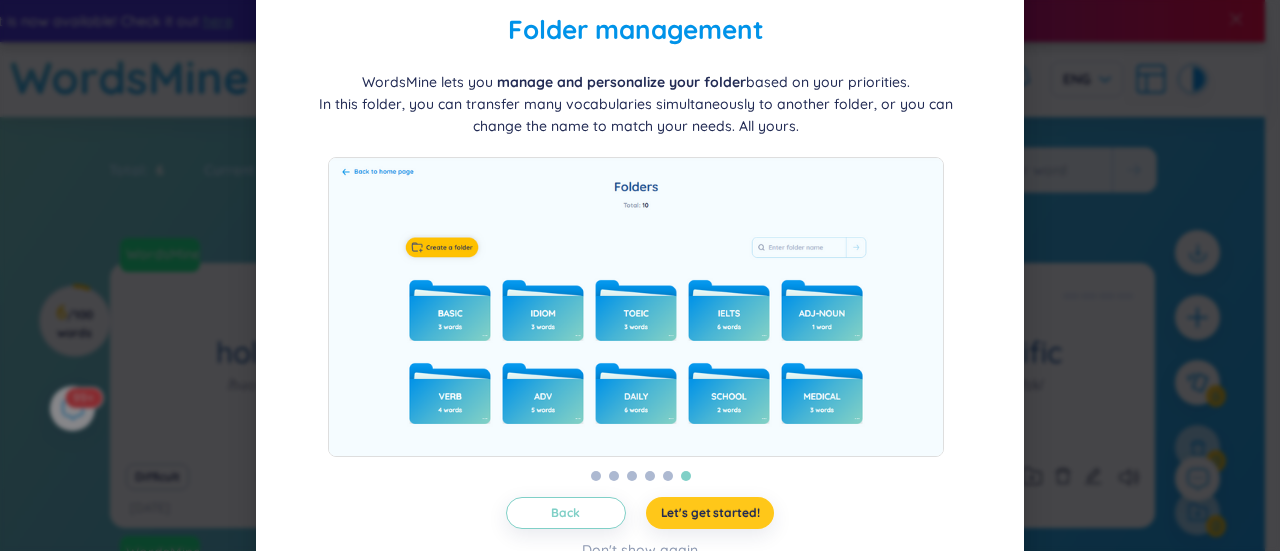 scroll, scrollTop: 100, scrollLeft: 0, axis: vertical 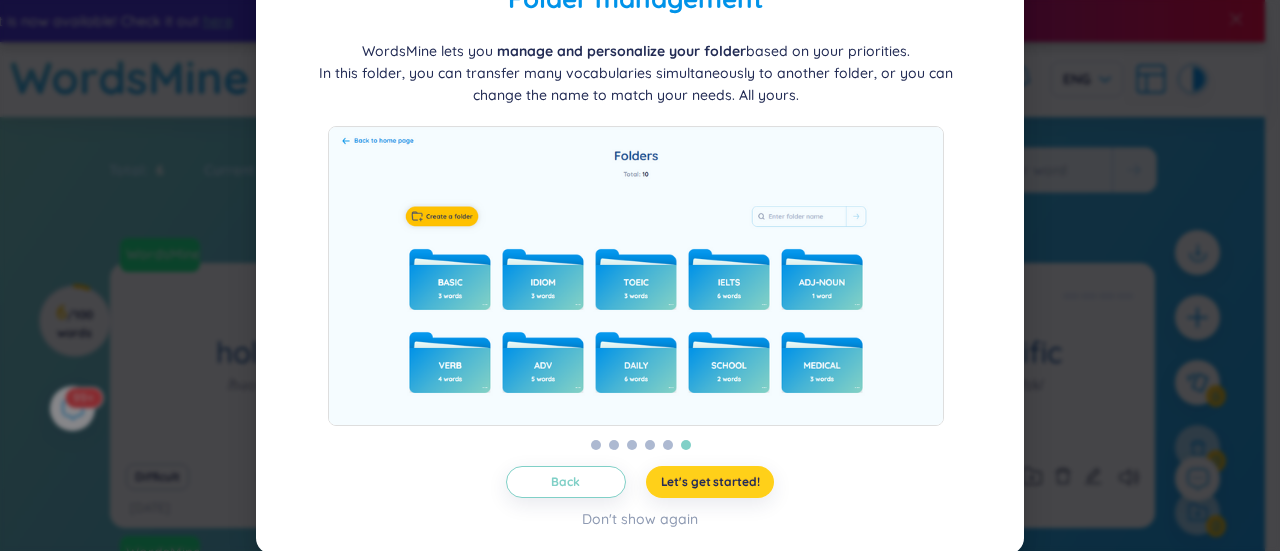 click on "Let's get started!" at bounding box center (710, 482) 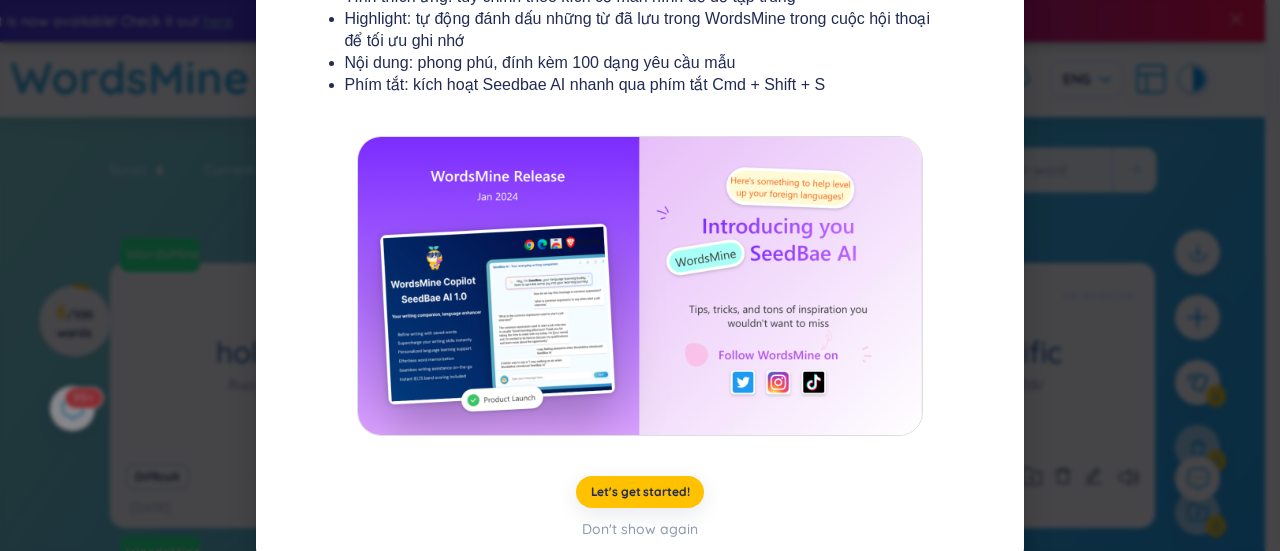 scroll, scrollTop: 458, scrollLeft: 0, axis: vertical 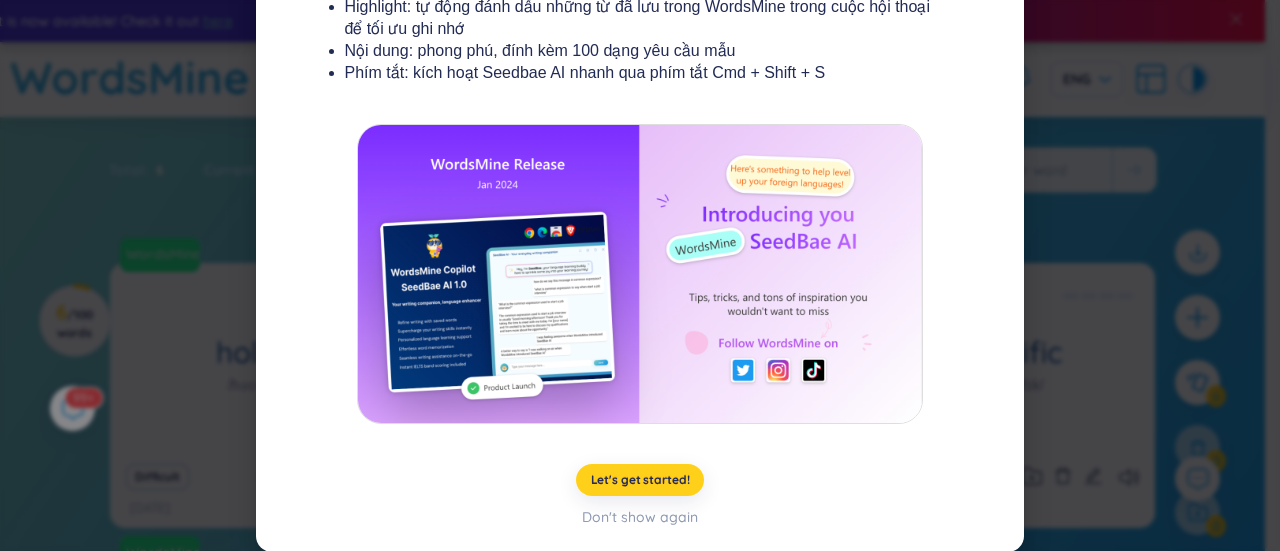 click on "Let's get started!" at bounding box center (640, 480) 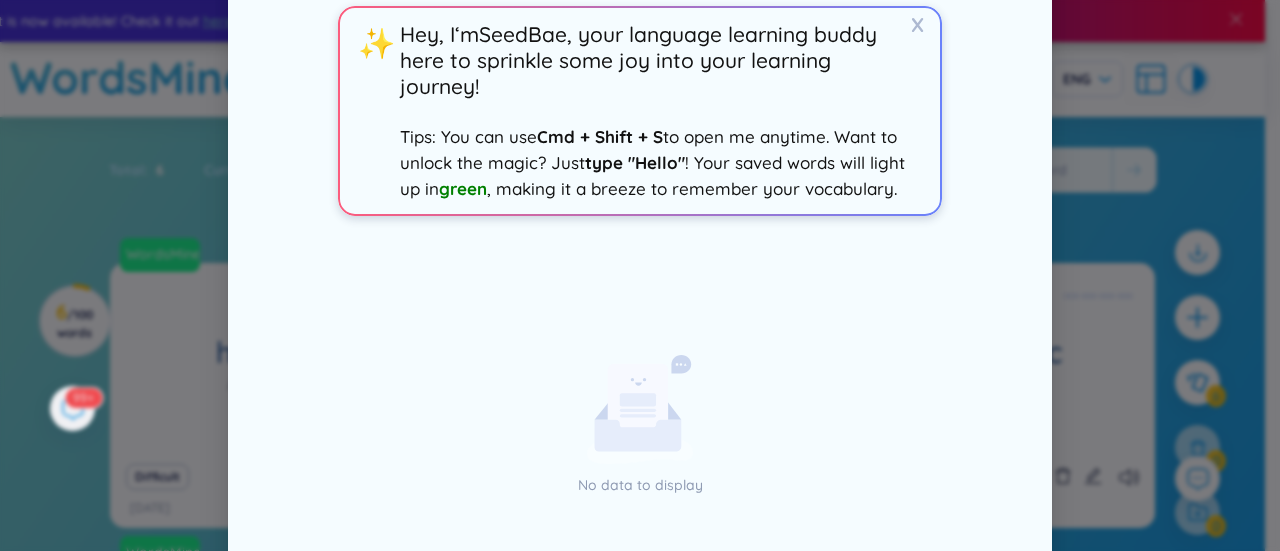 scroll, scrollTop: 275, scrollLeft: 0, axis: vertical 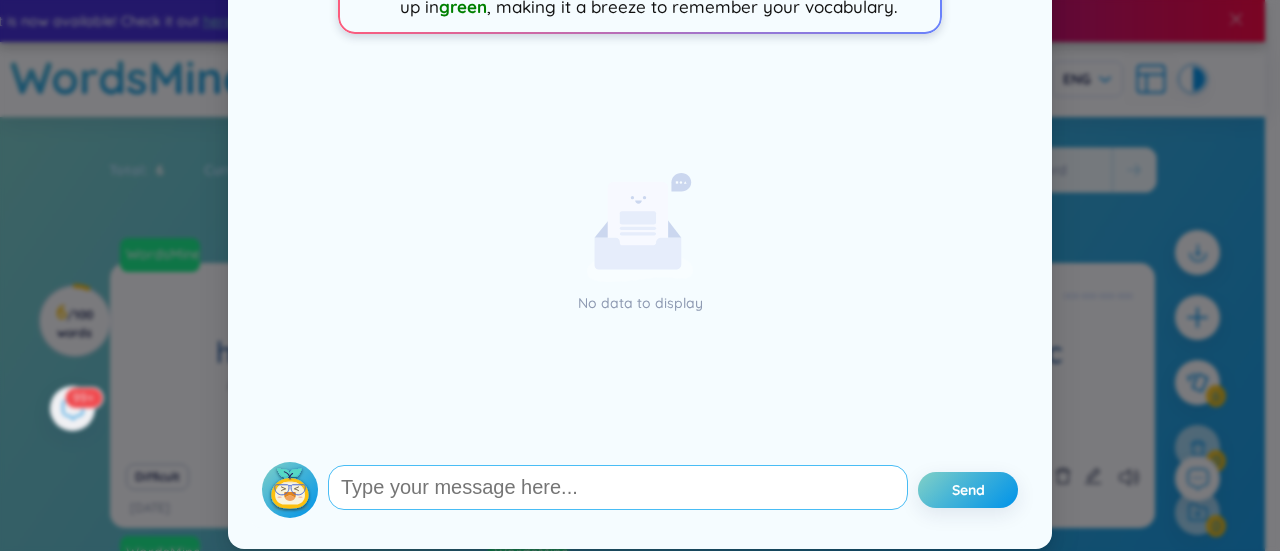 click at bounding box center [618, 487] 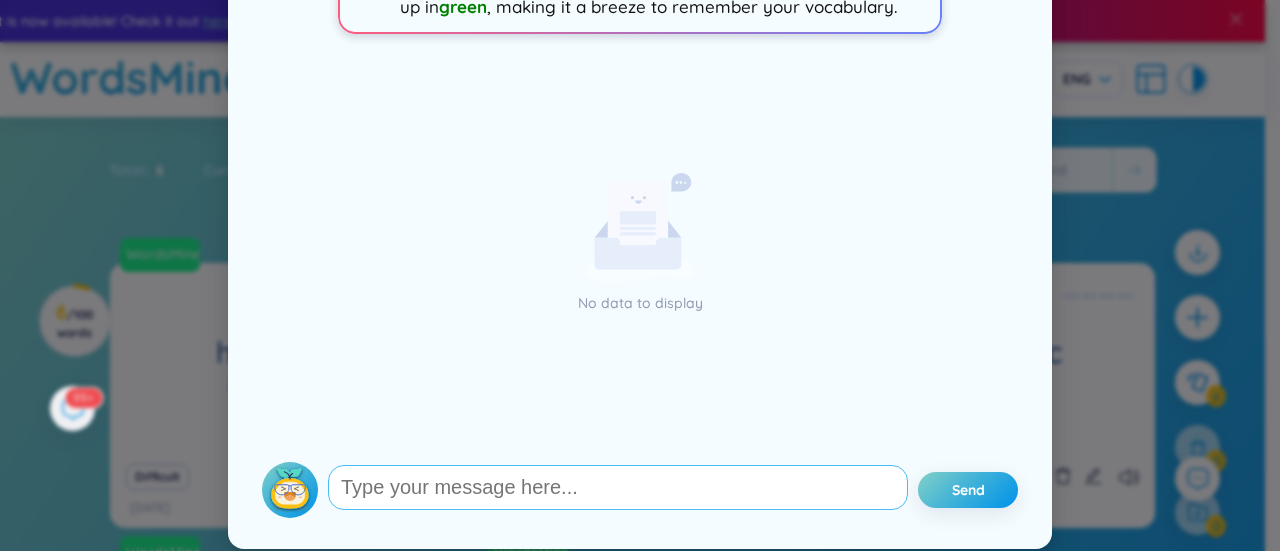click at bounding box center [618, 487] 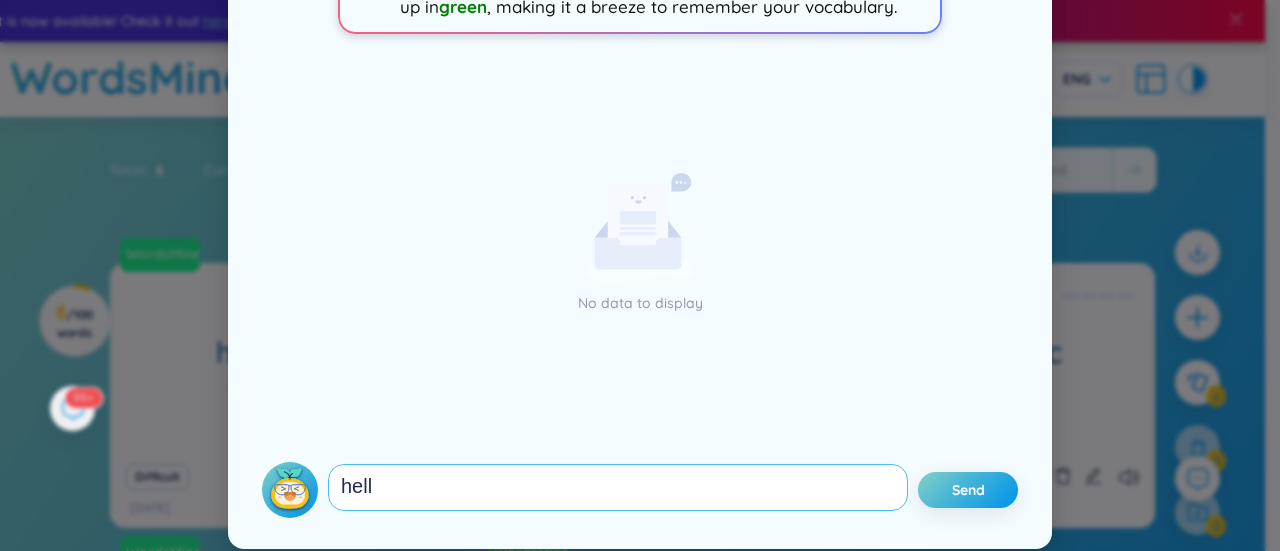 type on "hello" 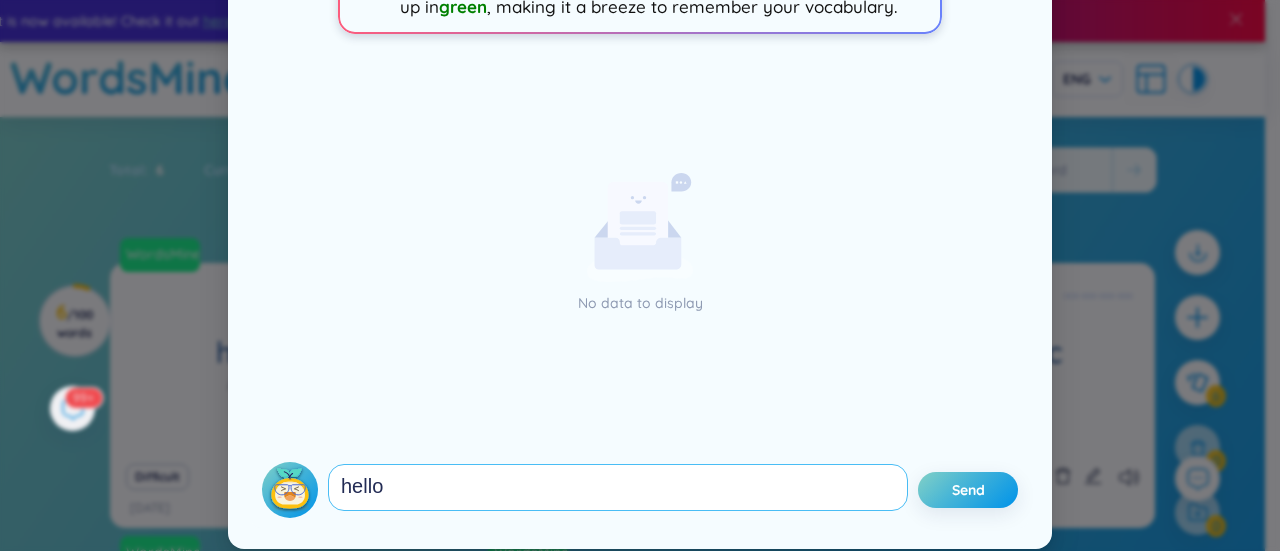type 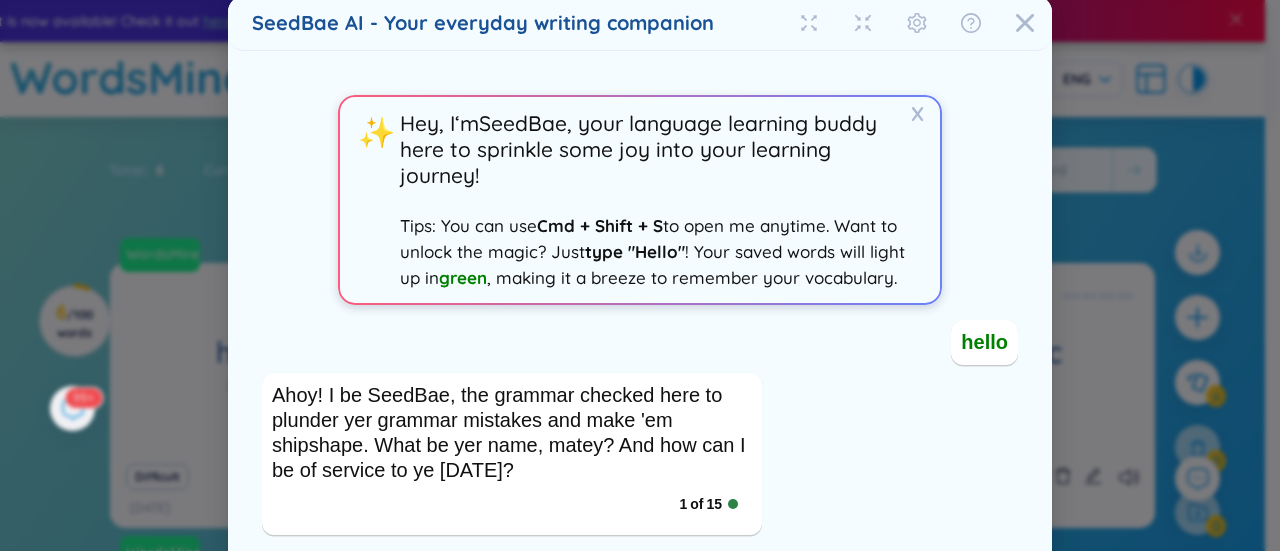 scroll, scrollTop: 0, scrollLeft: 0, axis: both 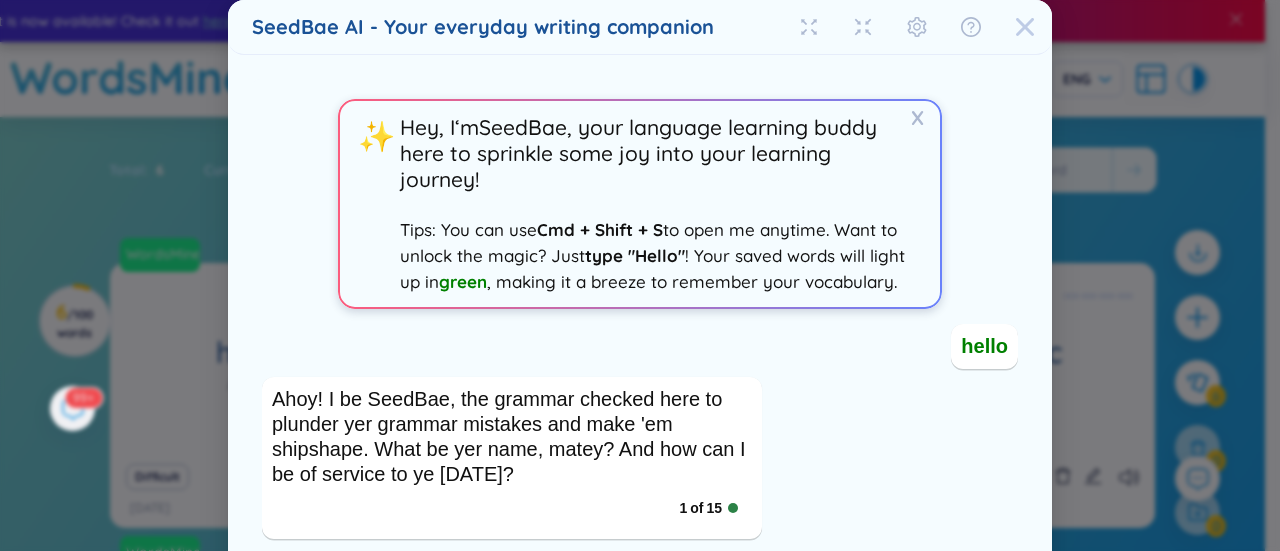 click 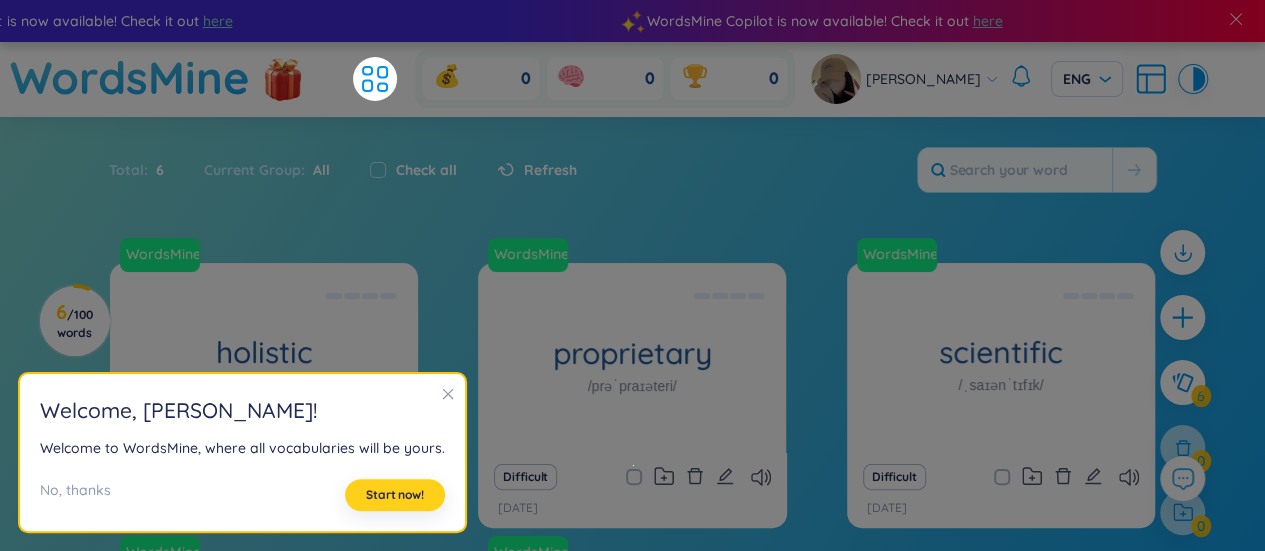 click on "Start now!" at bounding box center [395, 495] 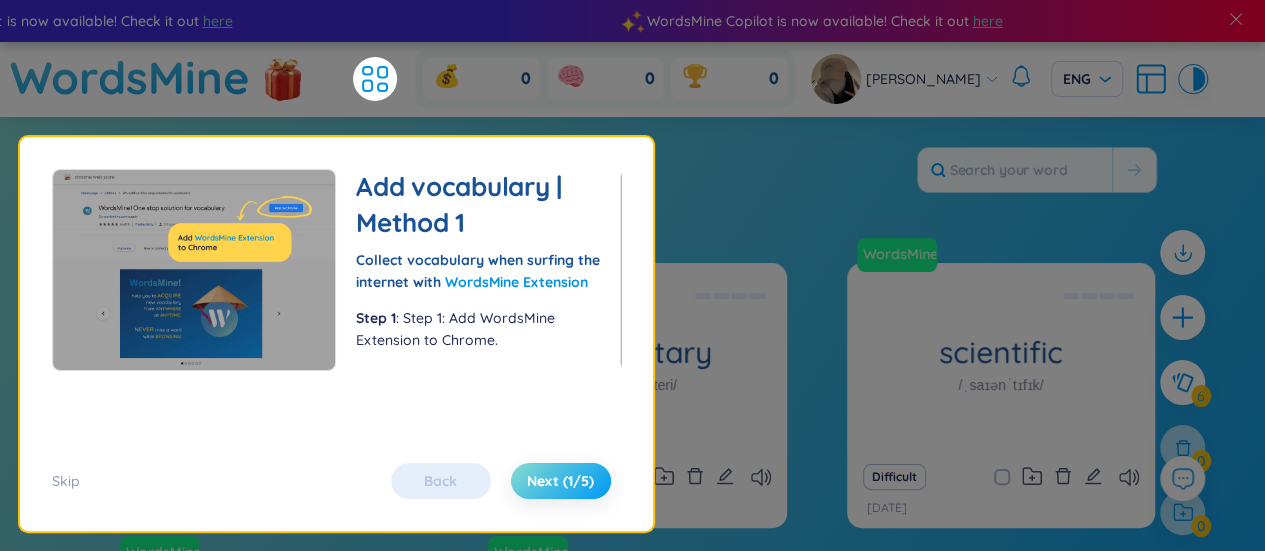 click on "Next (1/5)" at bounding box center (560, 481) 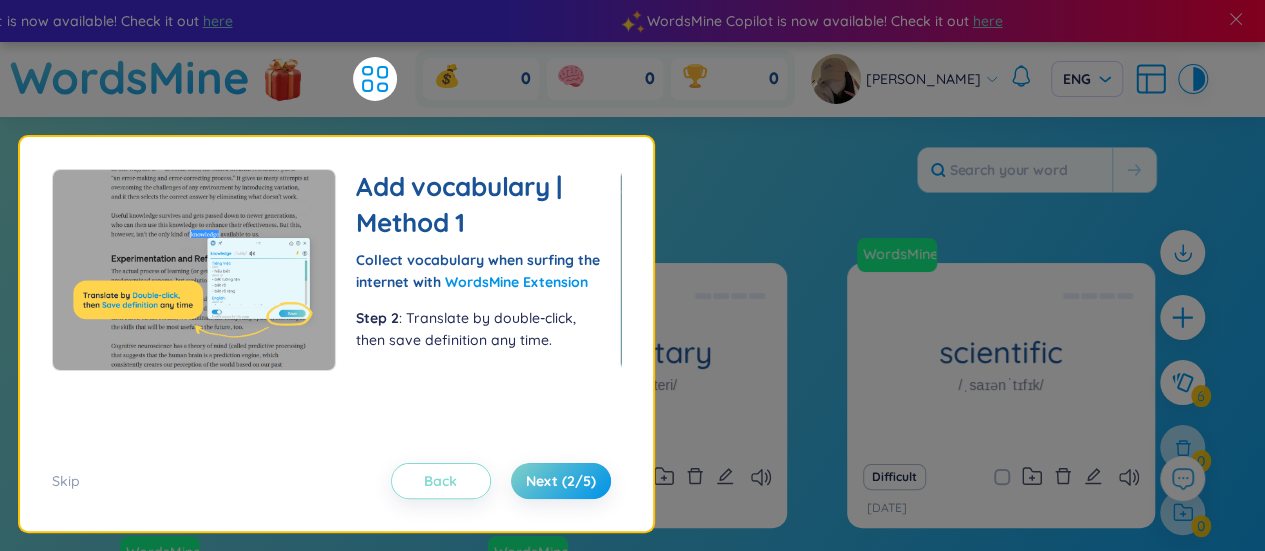 click on "Back" at bounding box center (441, 481) 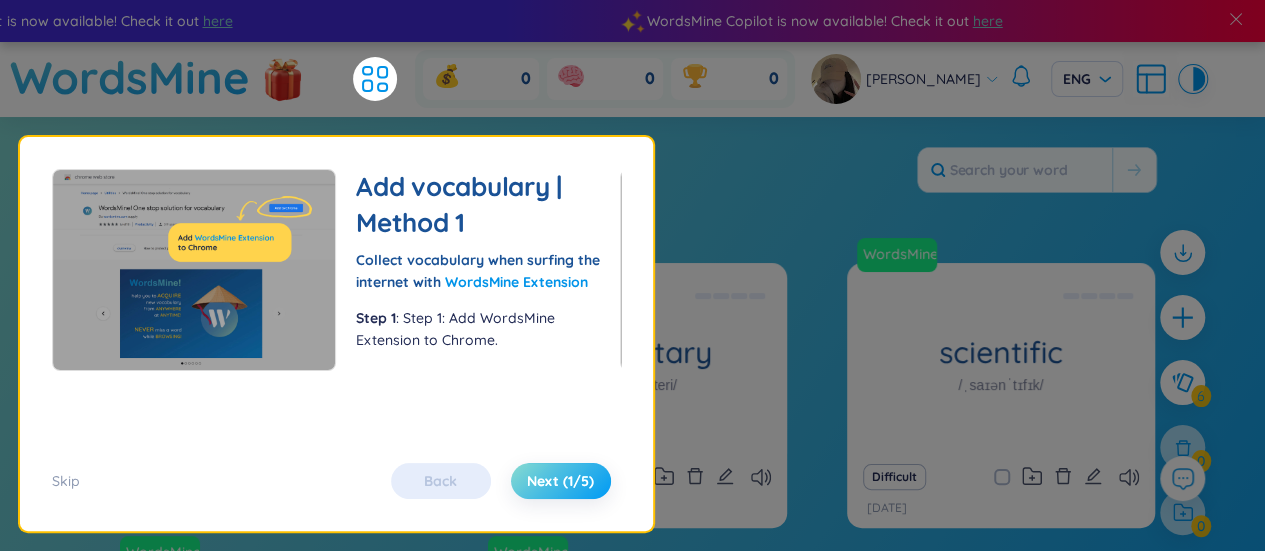 click on "Next (1/5)" at bounding box center [560, 481] 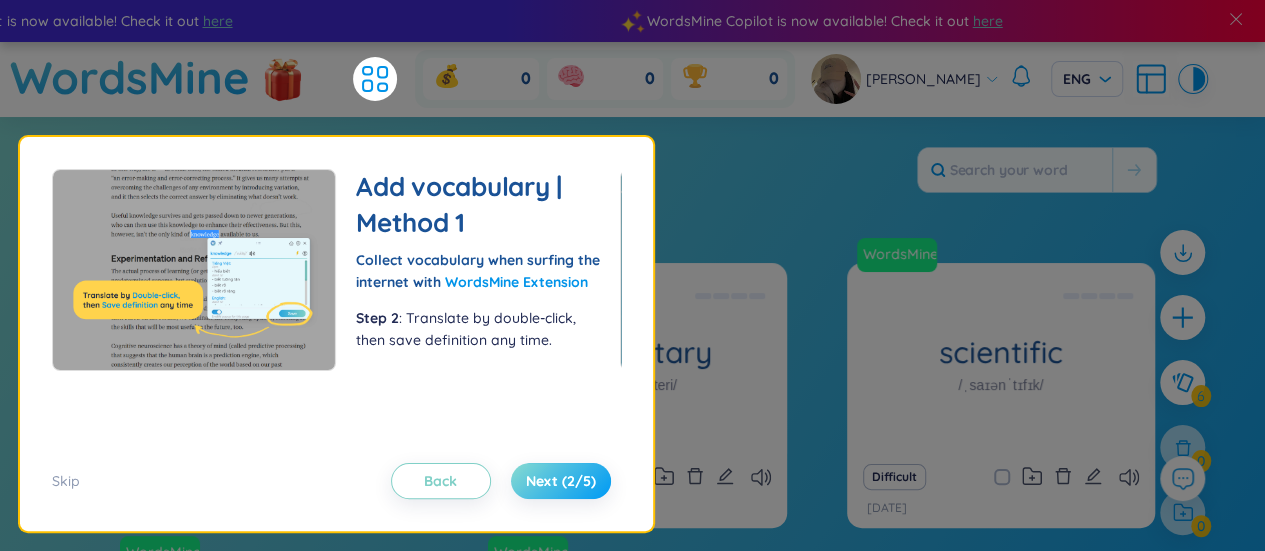 click on "Next (2/5)" at bounding box center [561, 481] 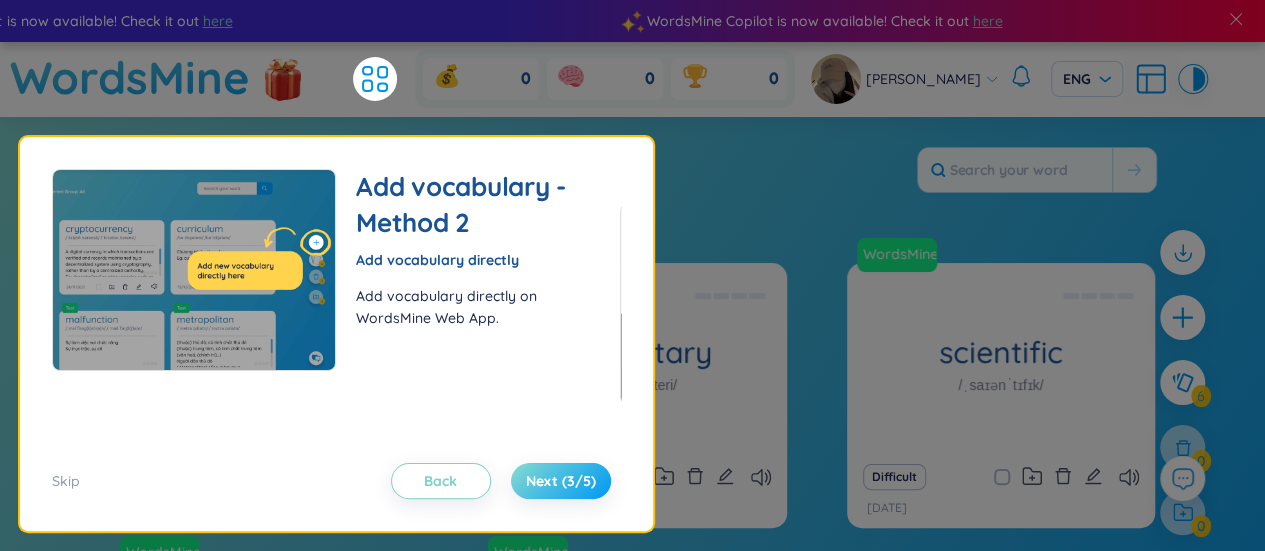 click on "Next (3/5)" at bounding box center [561, 481] 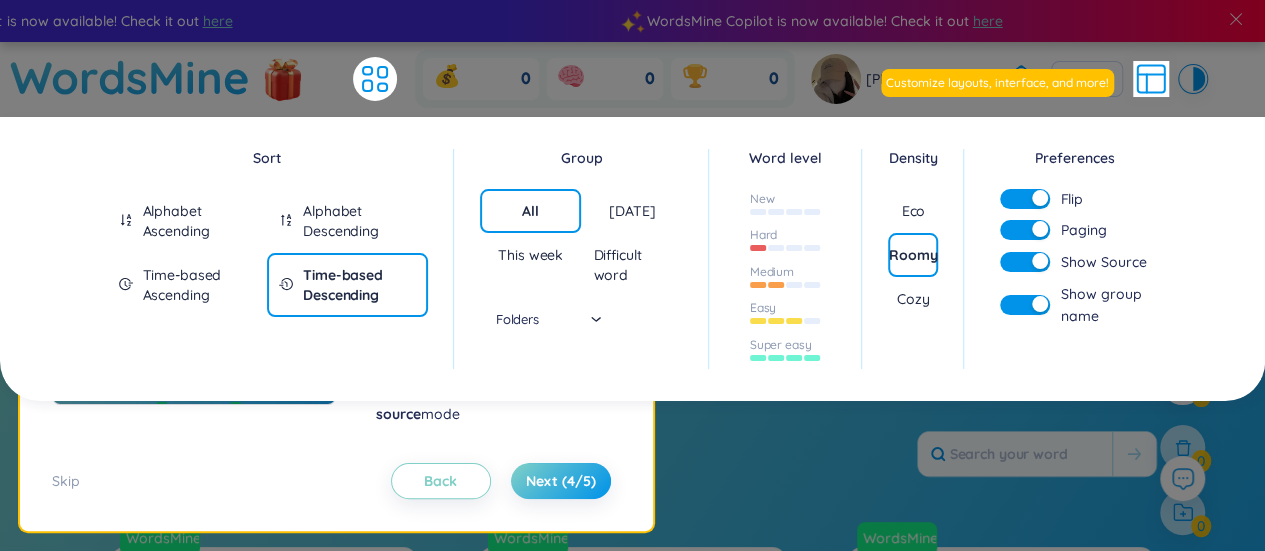 click on "Time-based Descending" at bounding box center (359, 285) 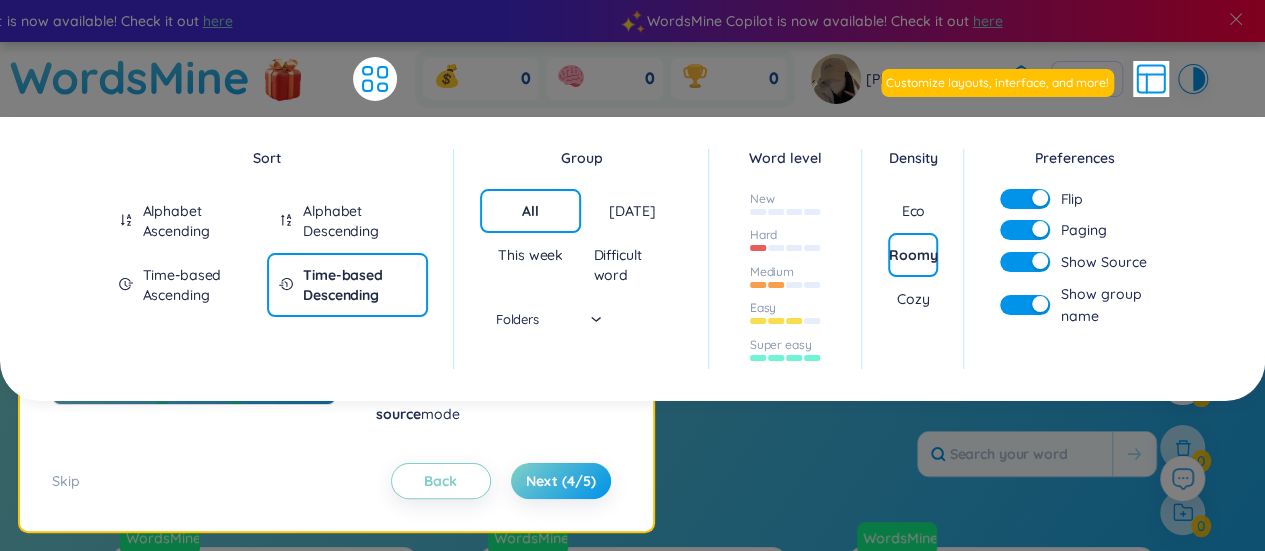 click on "Time-based Descending" at bounding box center [359, 285] 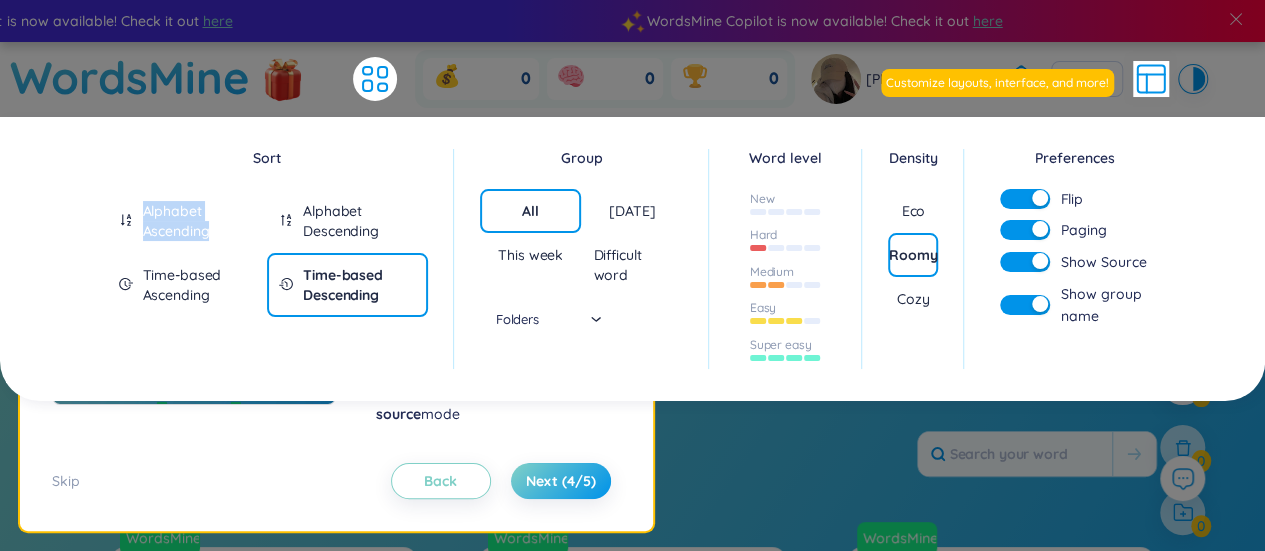drag, startPoint x: 146, startPoint y: 211, endPoint x: 224, endPoint y: 233, distance: 81.0432 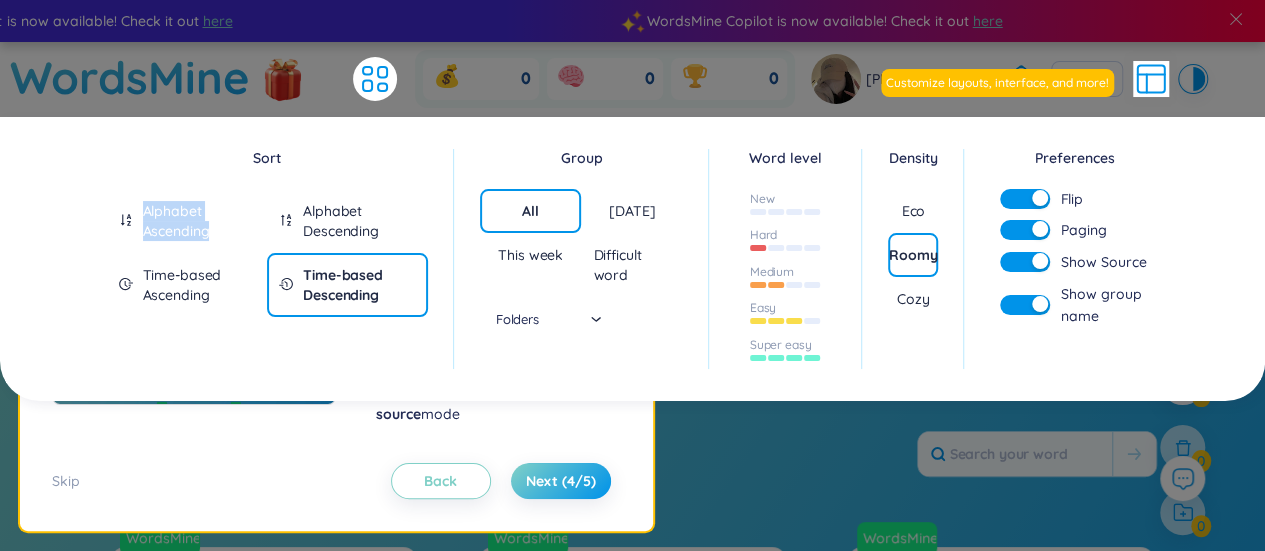 click on "Alphabet Ascending" at bounding box center (199, 221) 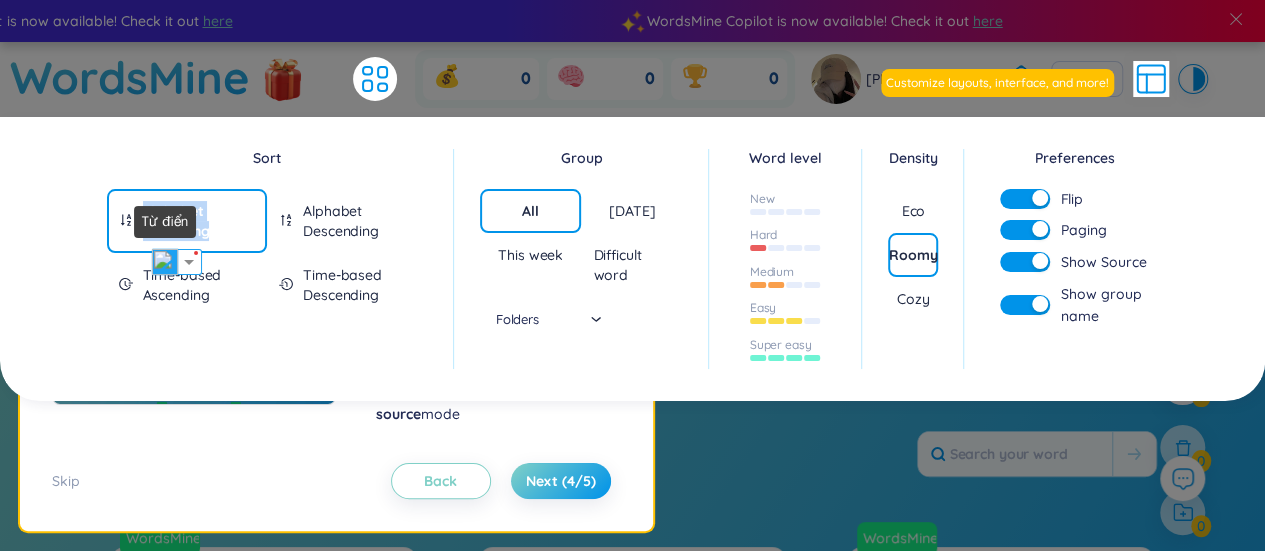 click at bounding box center (165, 262) 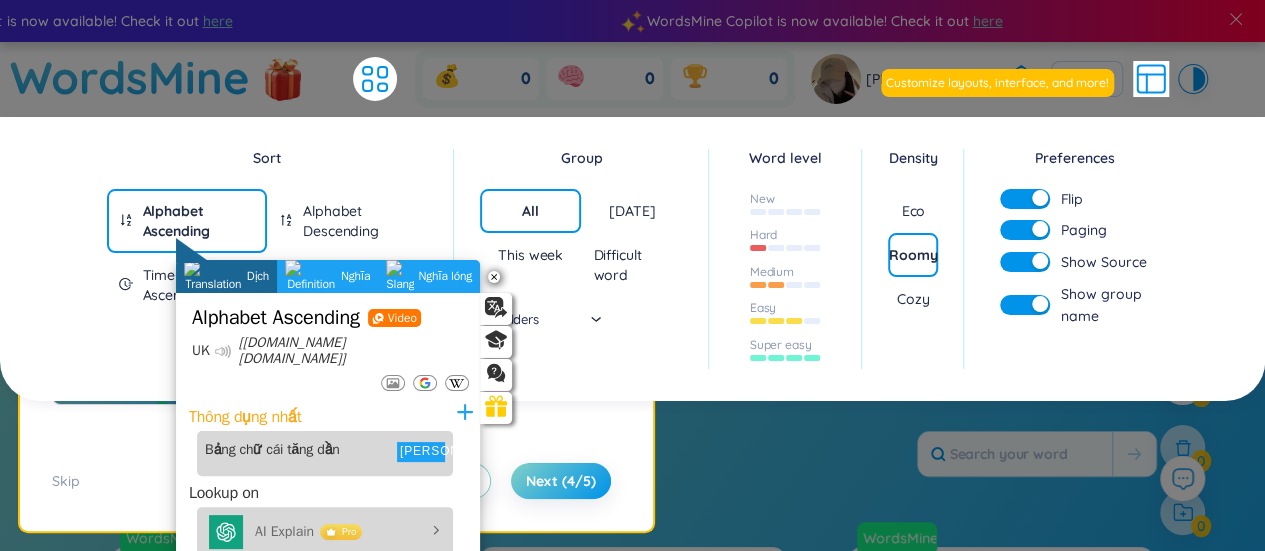 click on "Sort Alphabet Ascending Alphabet Descending Time-based Ascending Time-based Descending Group All Today This week Difficult word Folders Word level New Hard Medium Easy Super easy Density Eco Roomy Cozy Preferences Flip Paging Show Source Show group name" at bounding box center (632, 259) 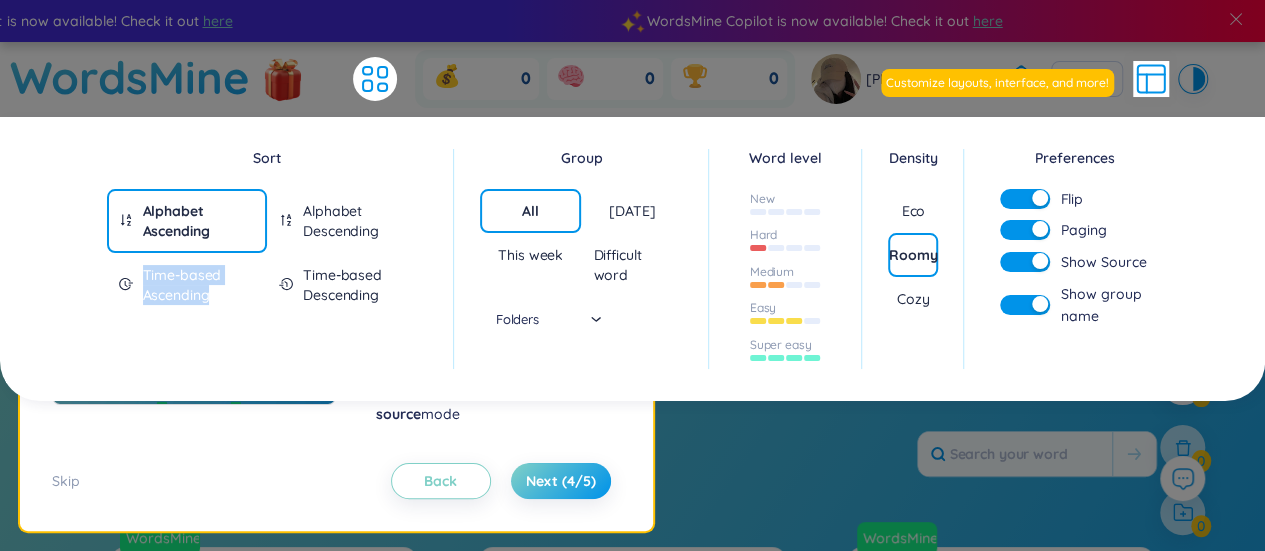 drag, startPoint x: 145, startPoint y: 272, endPoint x: 222, endPoint y: 296, distance: 80.65358 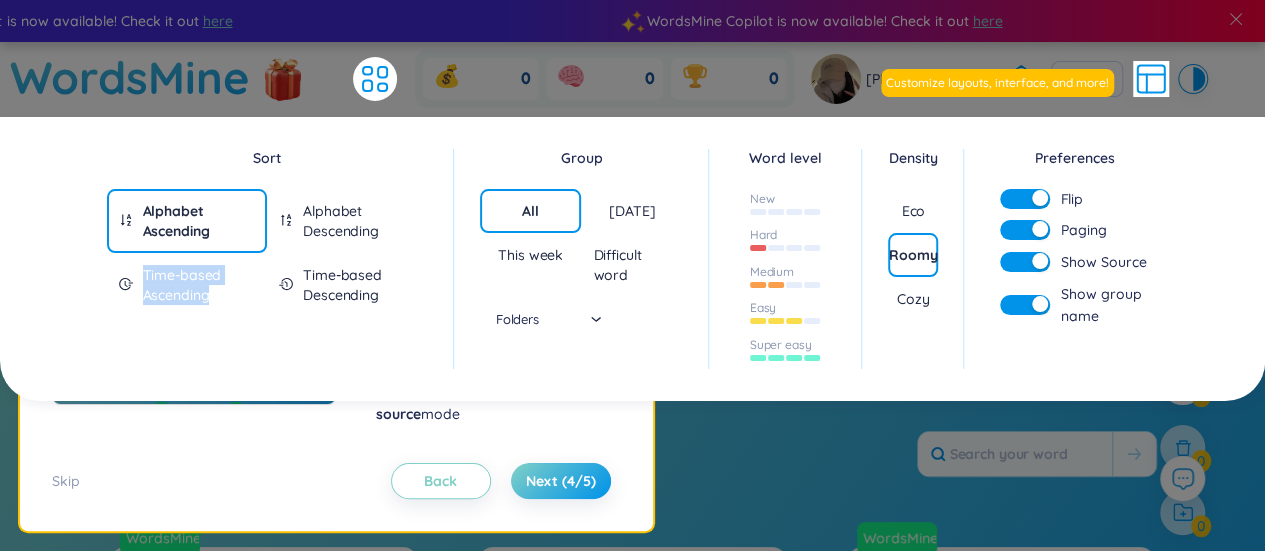 click on "Time-based Ascending" at bounding box center [199, 285] 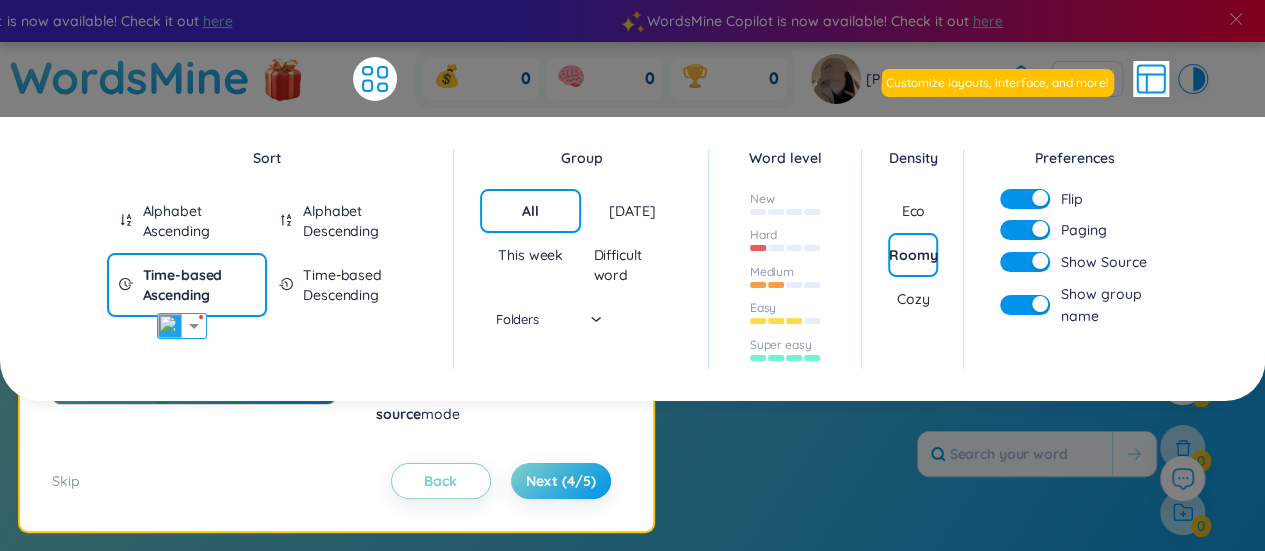 click on "Sort Alphabet Ascending Alphabet Descending Time-based Ascending Time-based Descending" at bounding box center [267, 232] 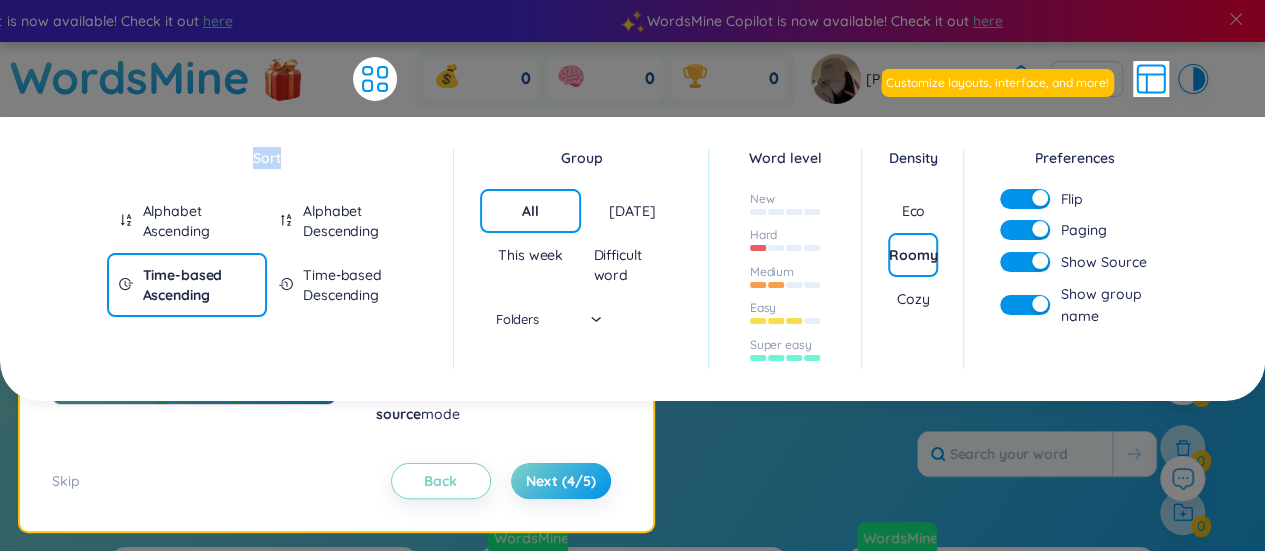 drag, startPoint x: 244, startPoint y: 162, endPoint x: 290, endPoint y: 161, distance: 46.010868 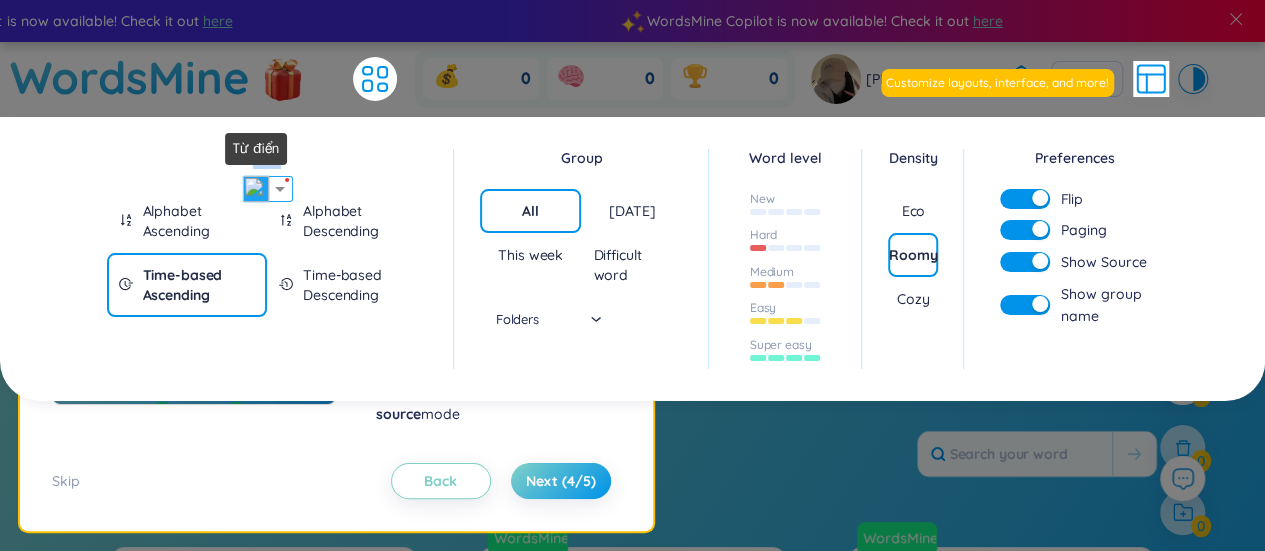 click at bounding box center (256, 189) 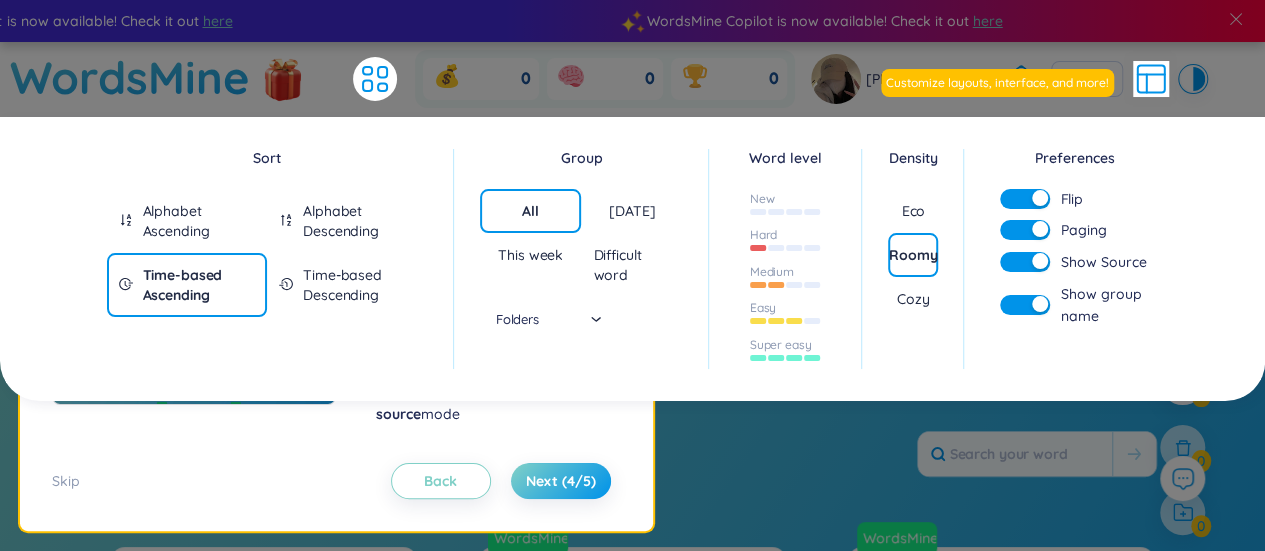 click on "Sort Alphabet Ascending Alphabet Descending Time-based Ascending Time-based Descending" at bounding box center [267, 232] 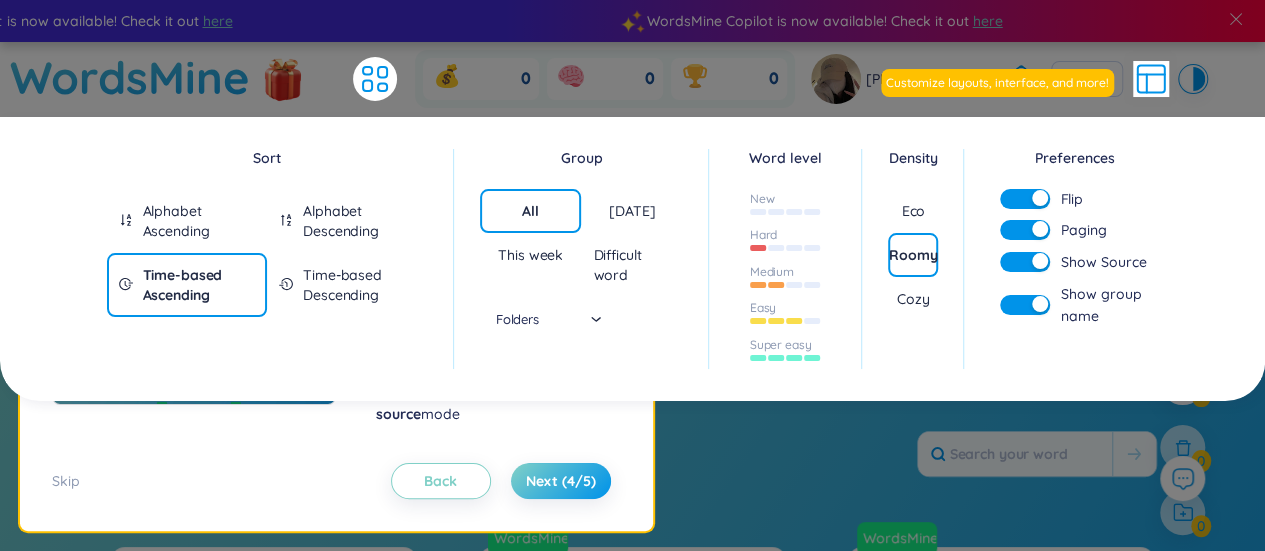 click at bounding box center [286, 285] 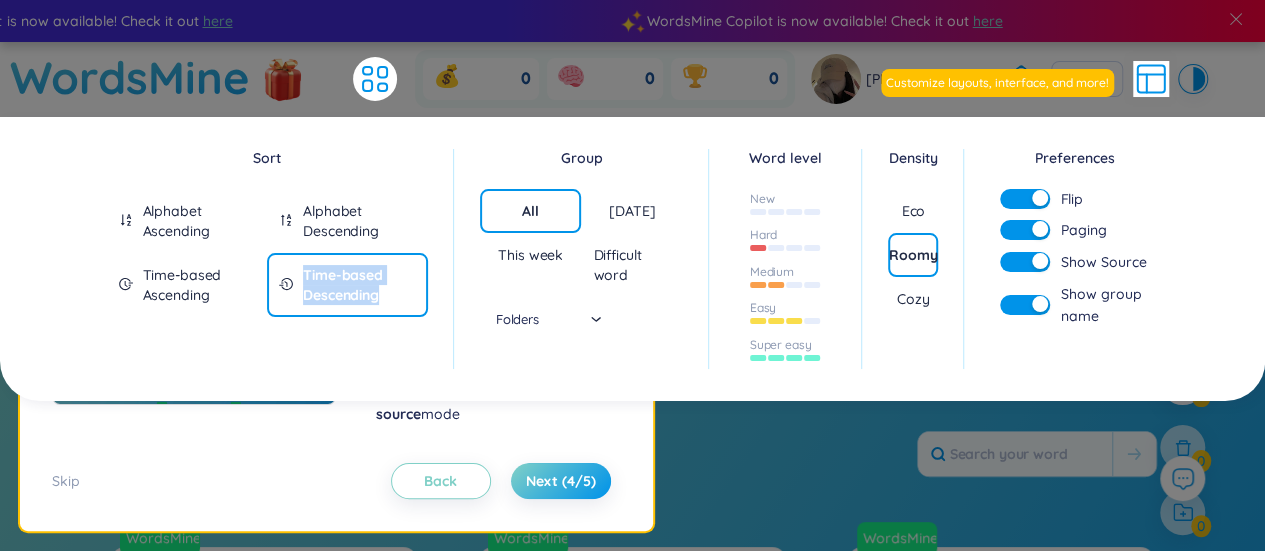drag, startPoint x: 300, startPoint y: 268, endPoint x: 385, endPoint y: 298, distance: 90.13878 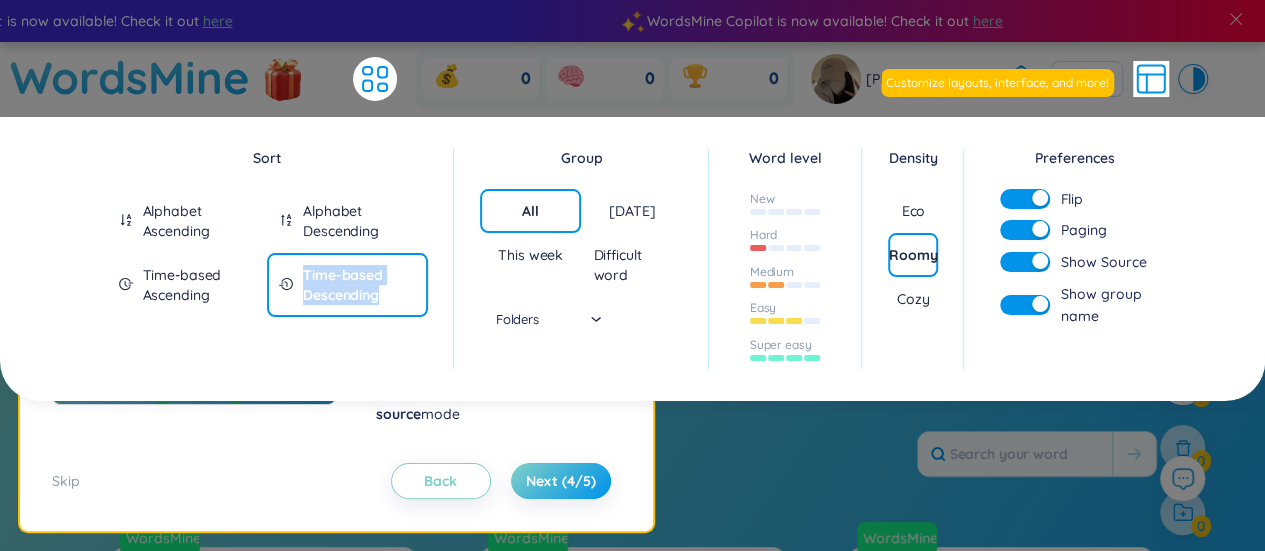 click on "Time-based Descending" at bounding box center [347, 285] 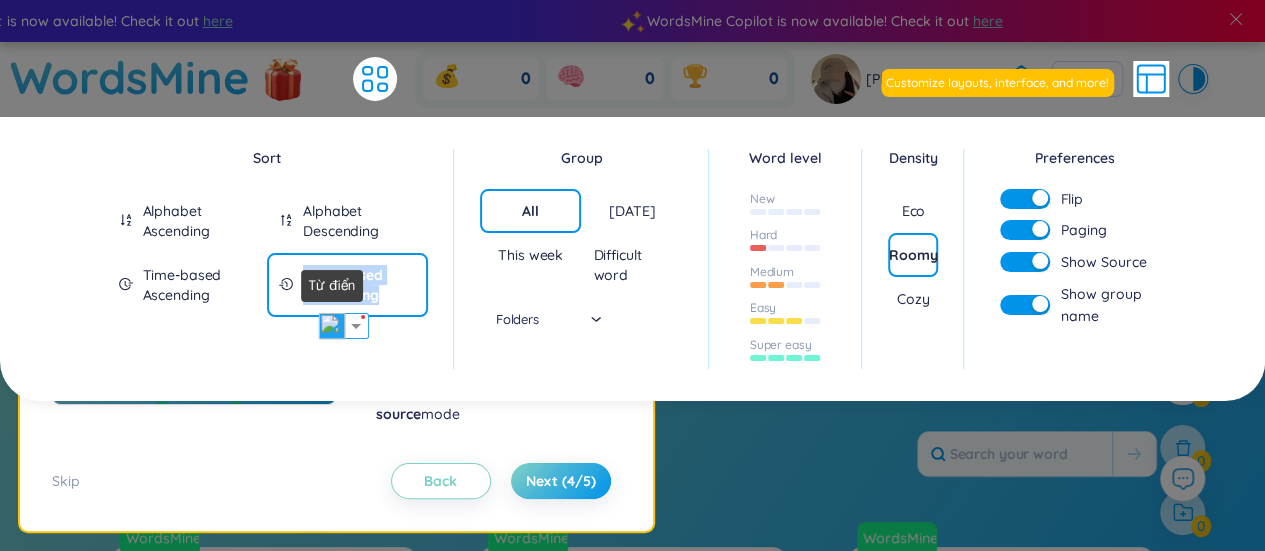 click at bounding box center [332, 326] 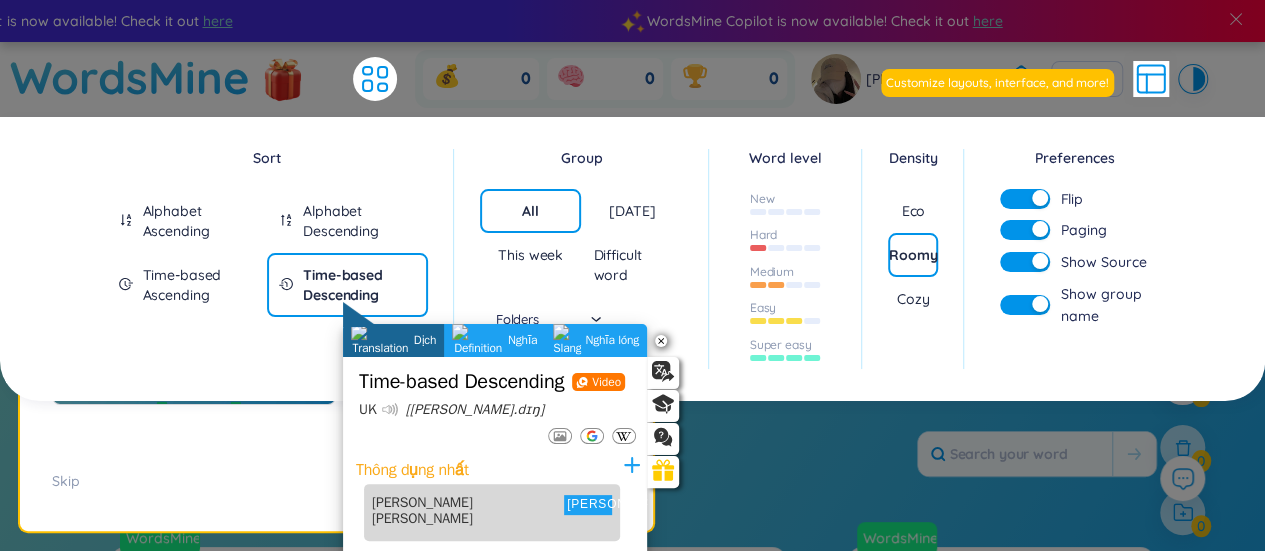 click on "Sort Alphabet Ascending Alphabet Descending Time-based Ascending Time-based Descending" at bounding box center (275, 259) 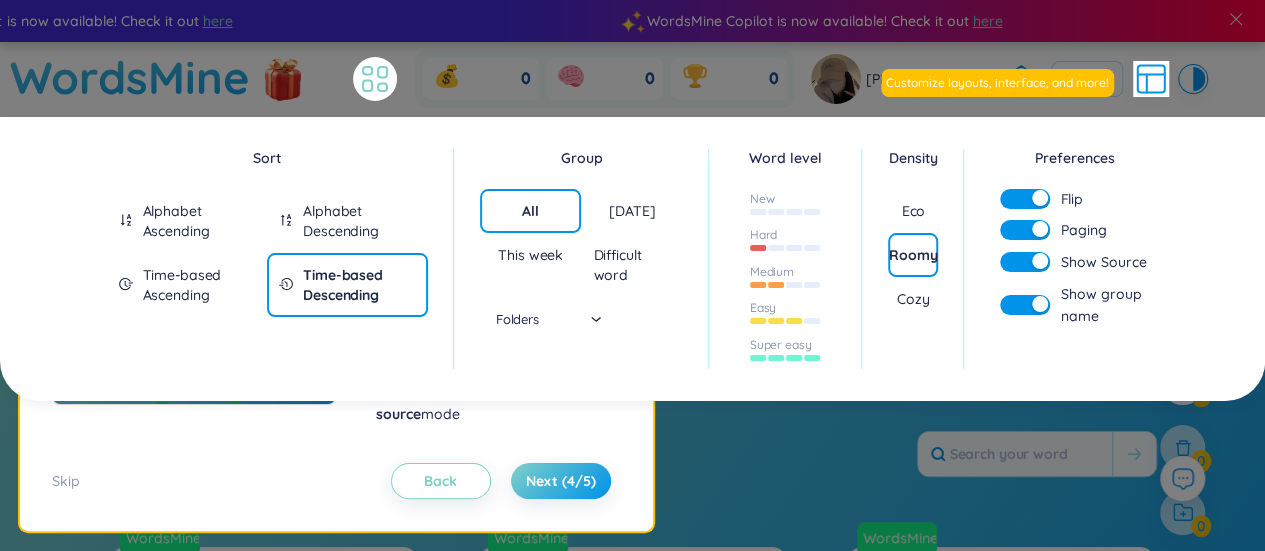click 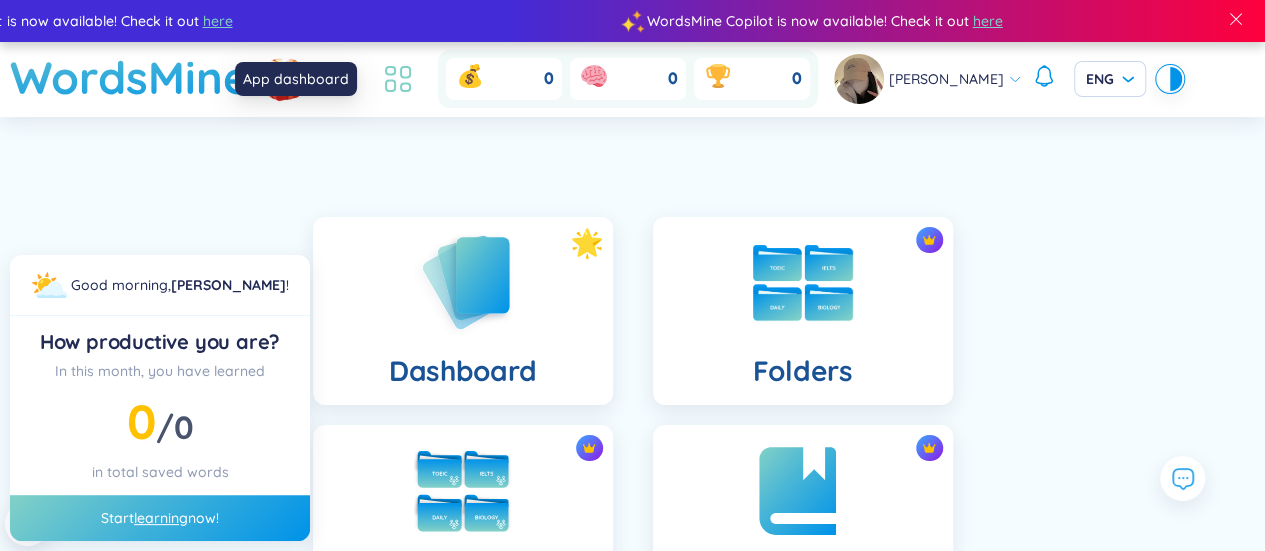 click 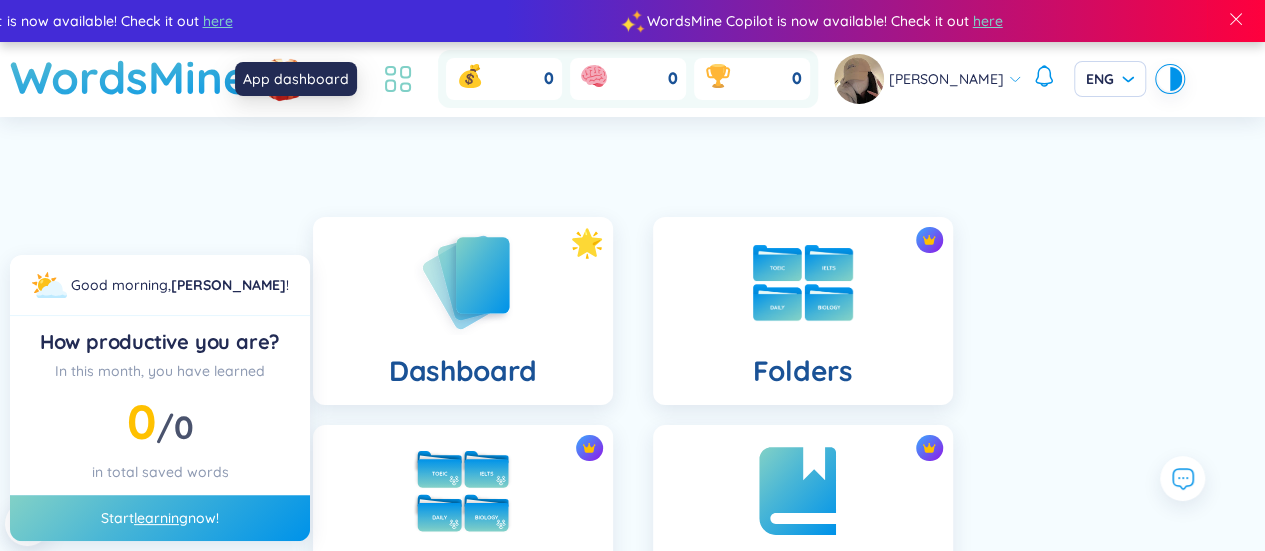 click 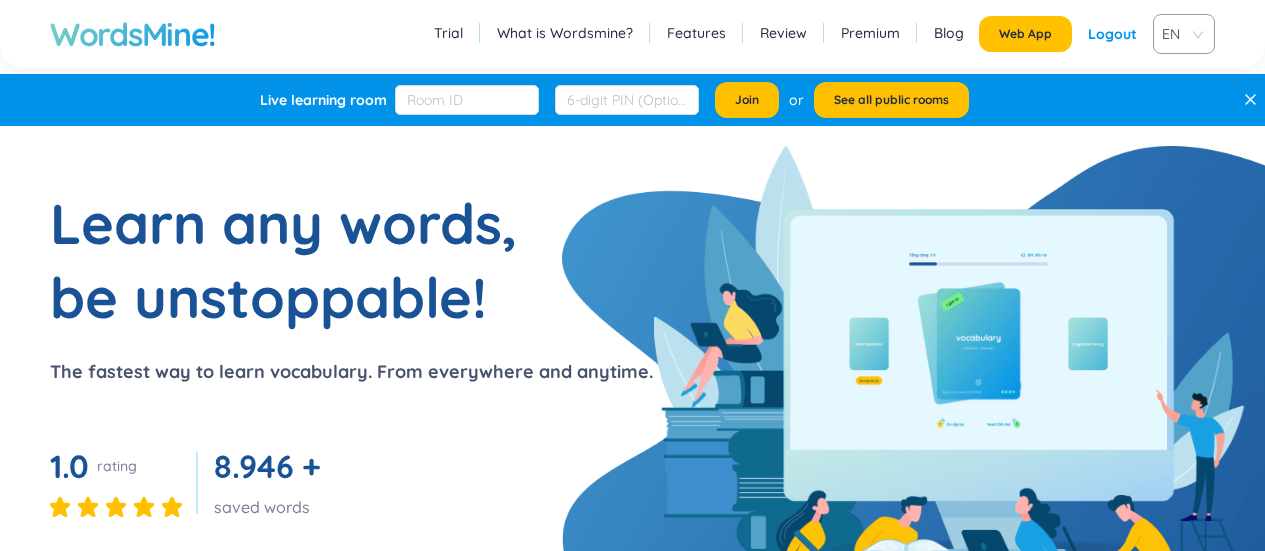 scroll, scrollTop: 0, scrollLeft: 0, axis: both 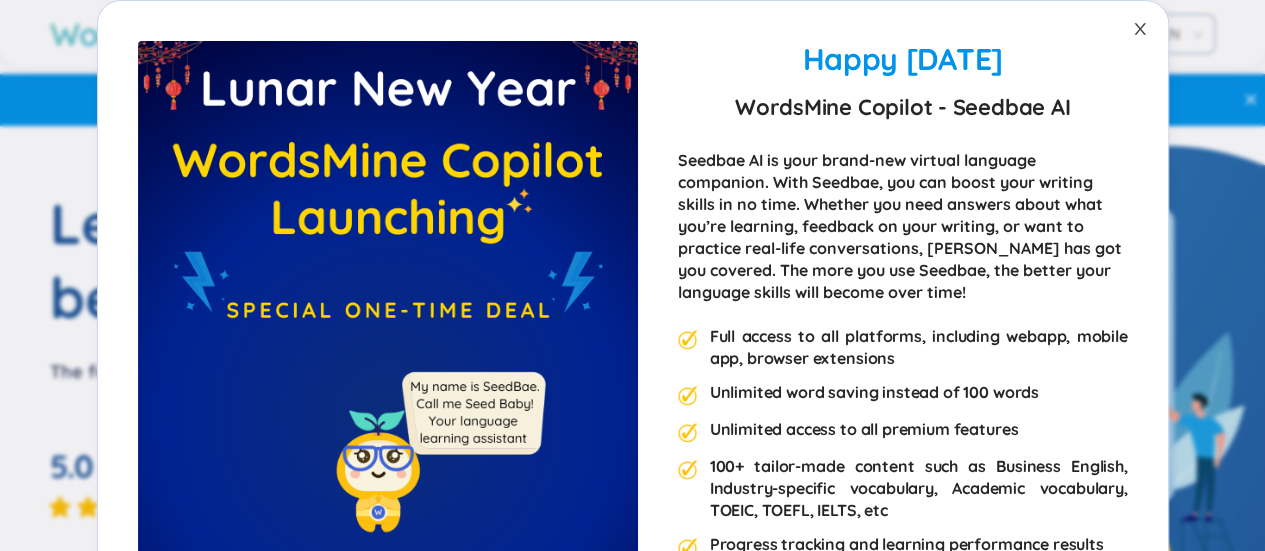 click 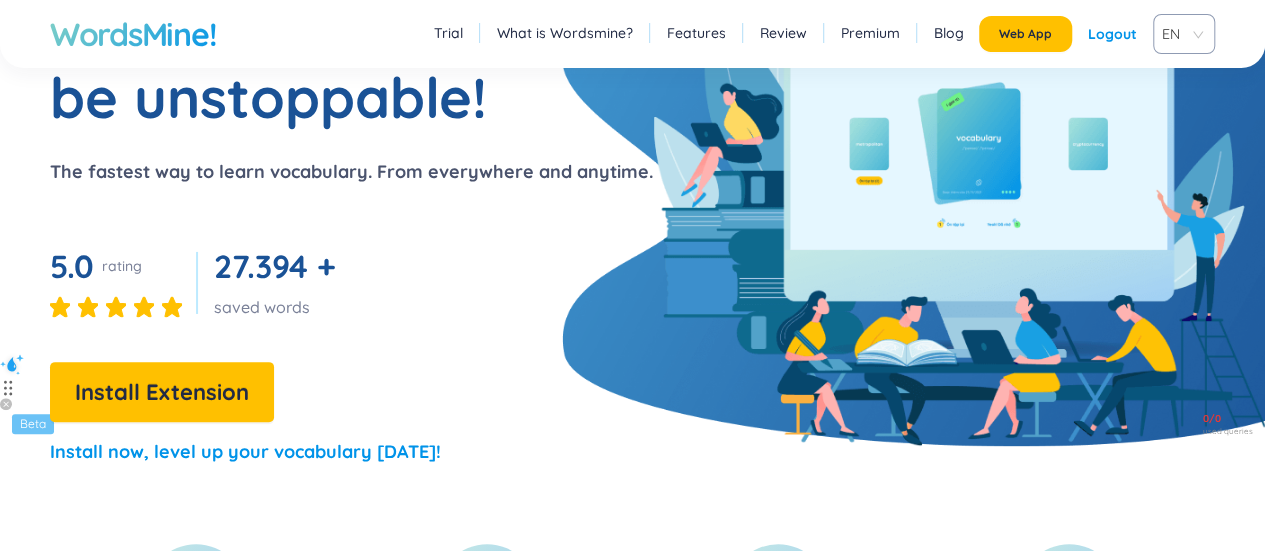scroll, scrollTop: 0, scrollLeft: 0, axis: both 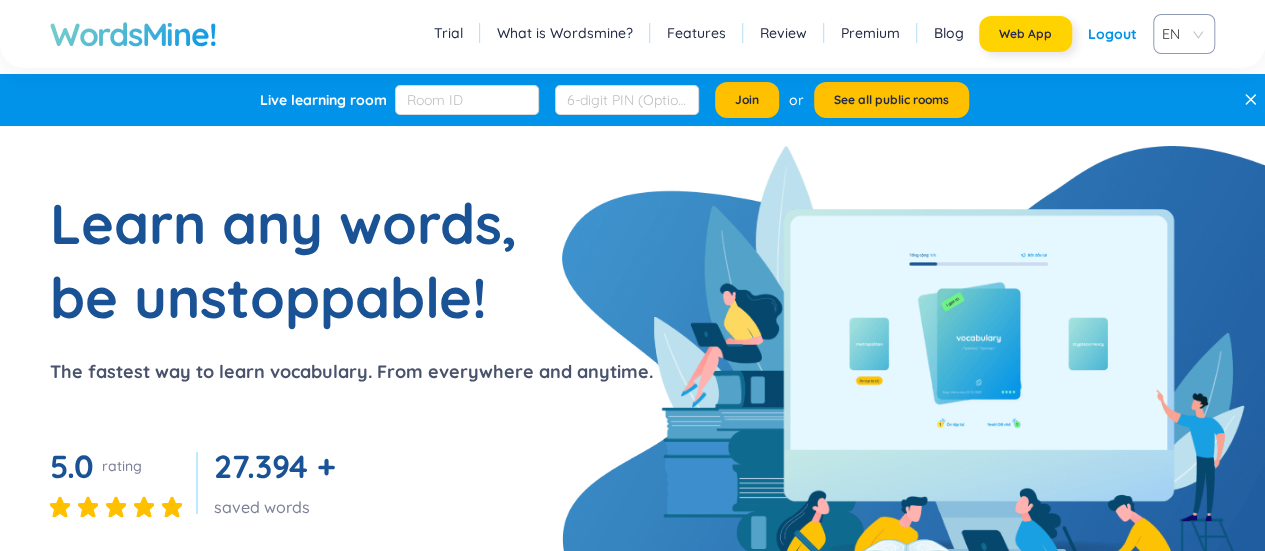 click on "Web App" at bounding box center (1025, 34) 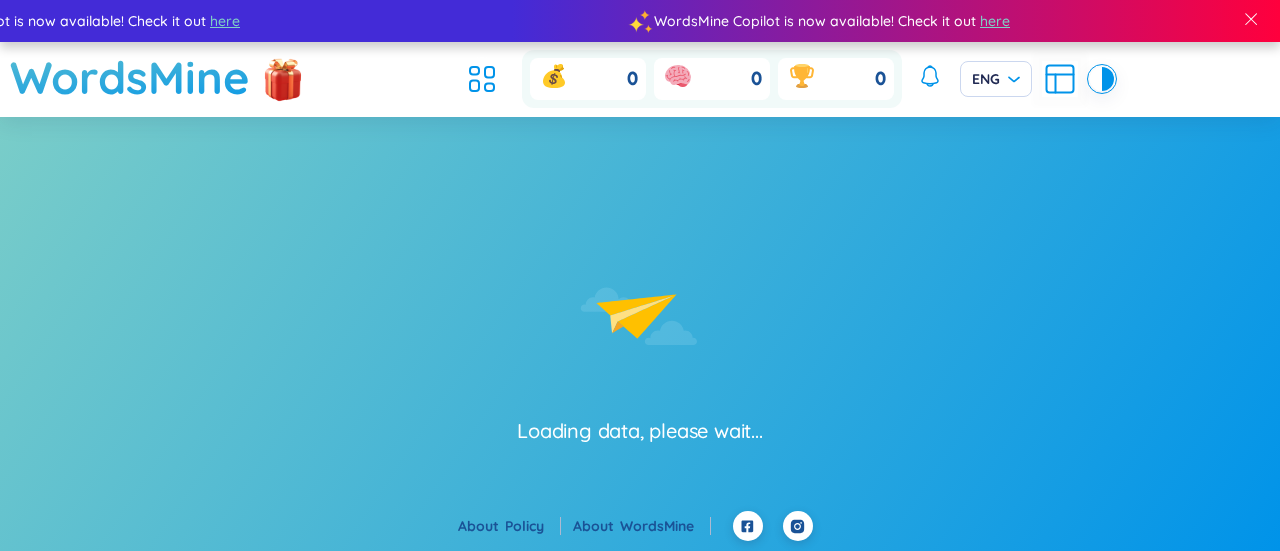 scroll, scrollTop: 0, scrollLeft: 0, axis: both 